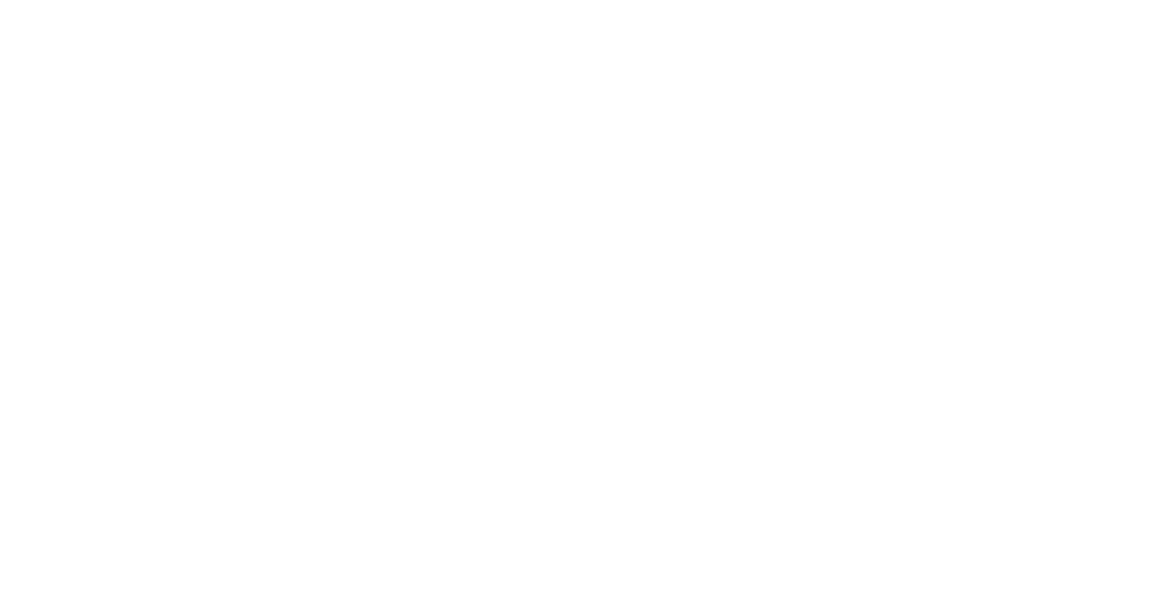 scroll, scrollTop: 0, scrollLeft: 0, axis: both 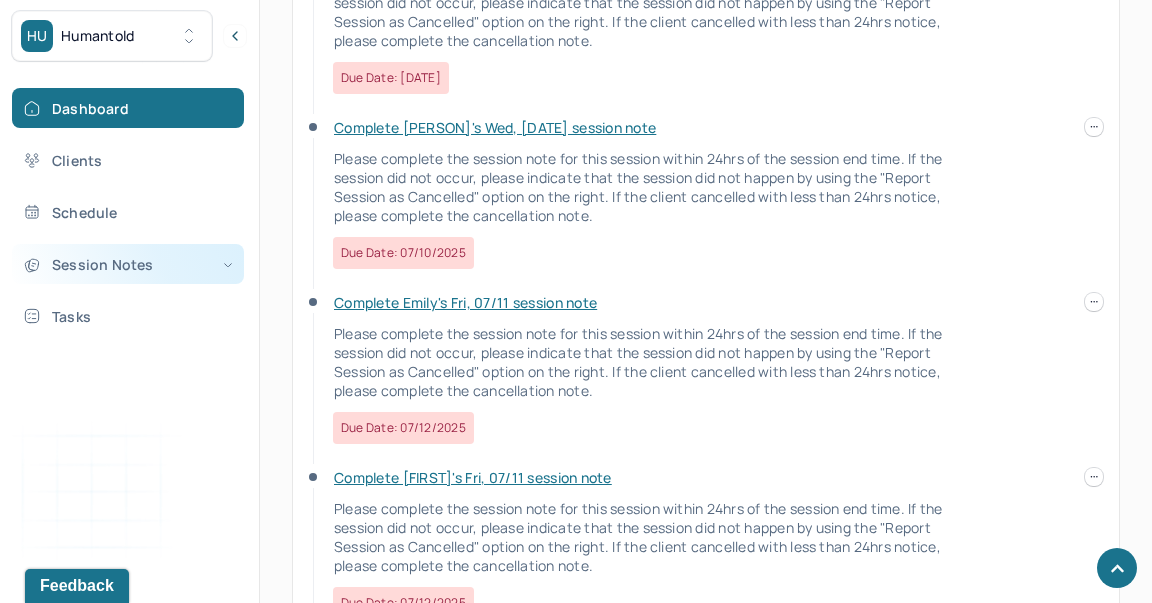 click on "Session Notes" at bounding box center [128, 264] 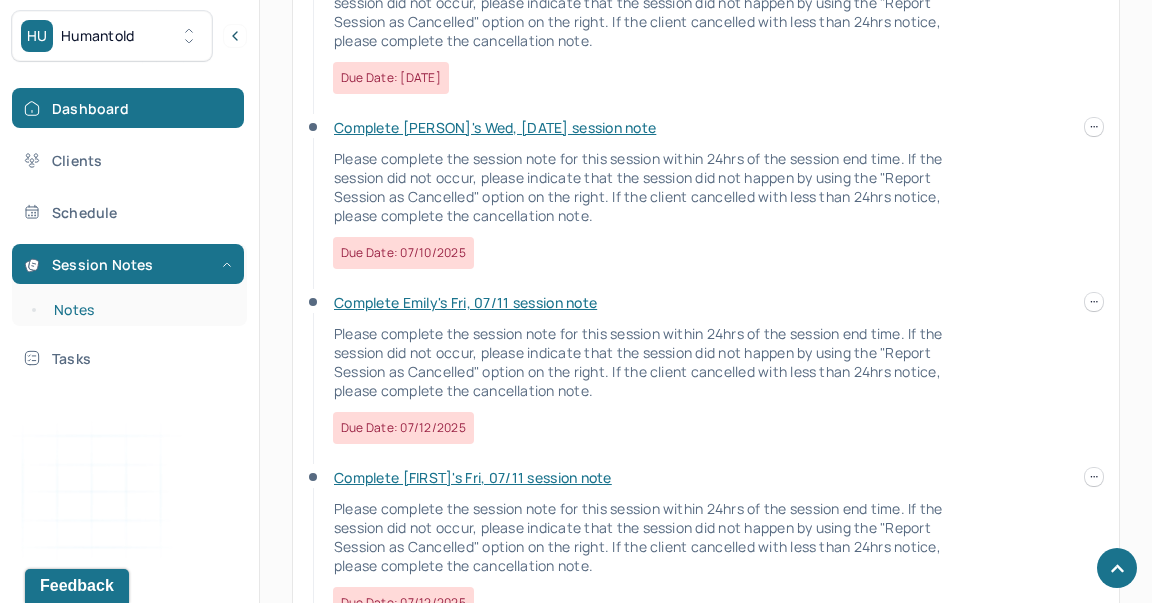 click on "Notes" at bounding box center [139, 310] 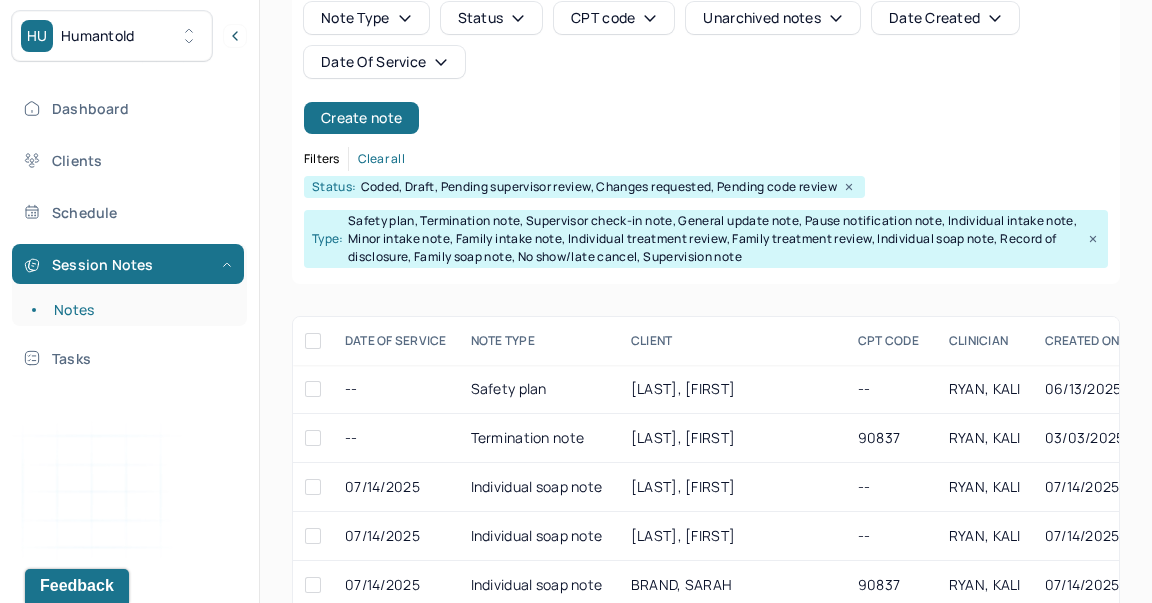 scroll, scrollTop: 171, scrollLeft: 0, axis: vertical 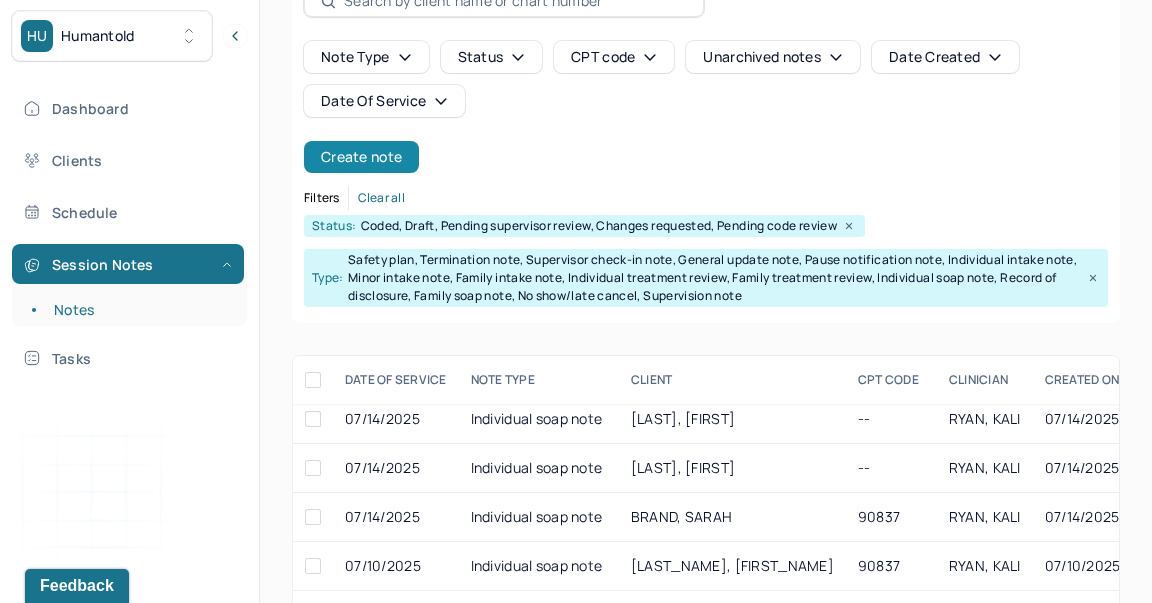 click on "Create note" at bounding box center (361, 157) 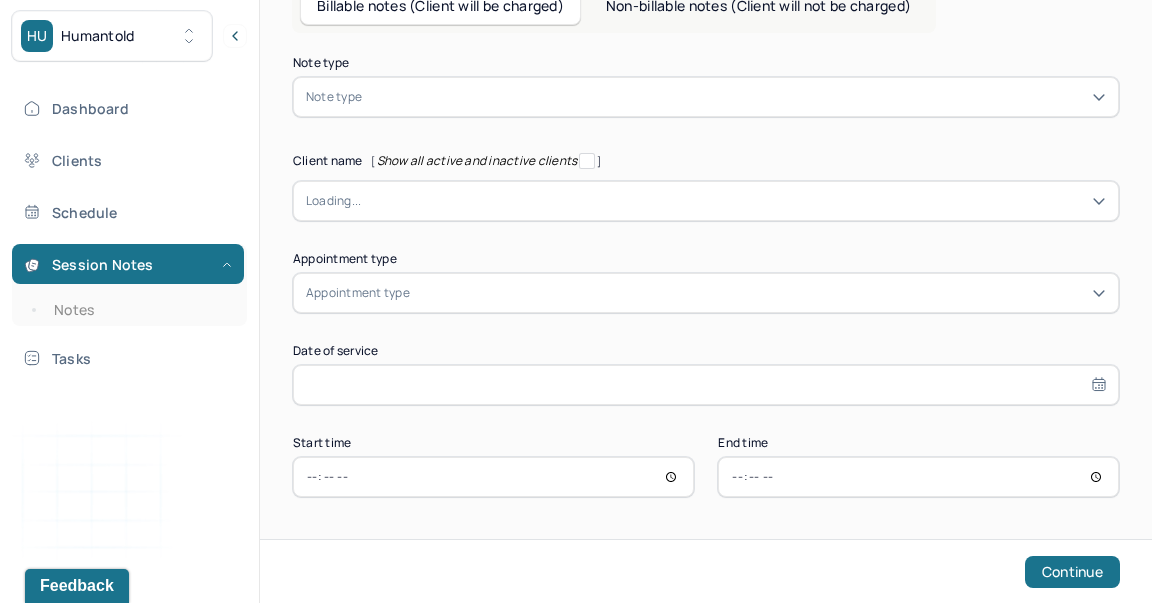 scroll, scrollTop: 161, scrollLeft: 0, axis: vertical 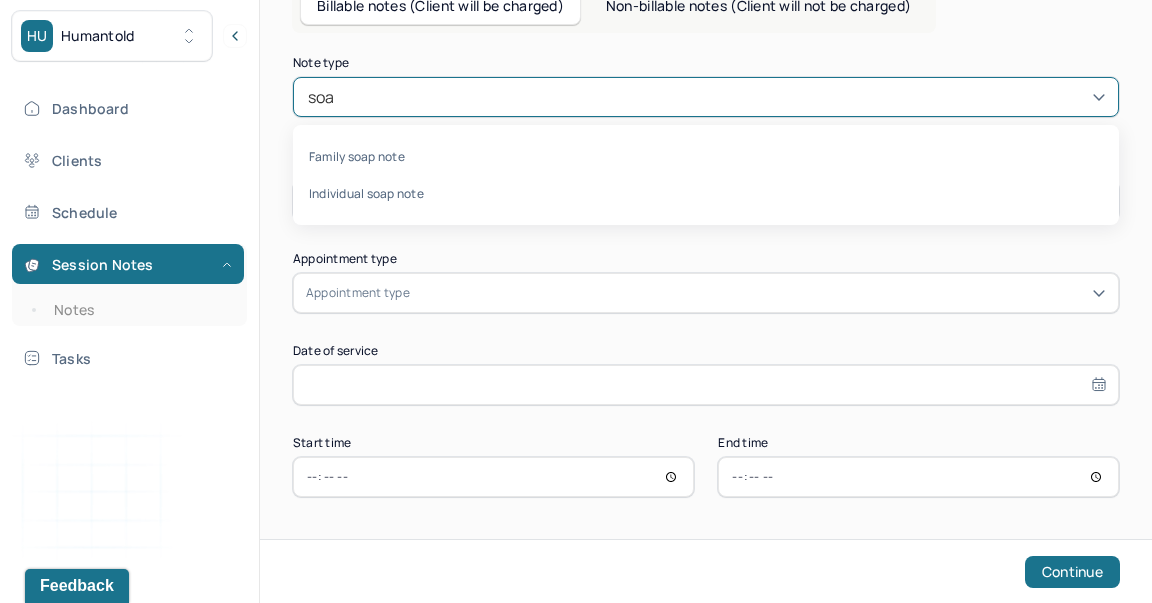 type on "soap" 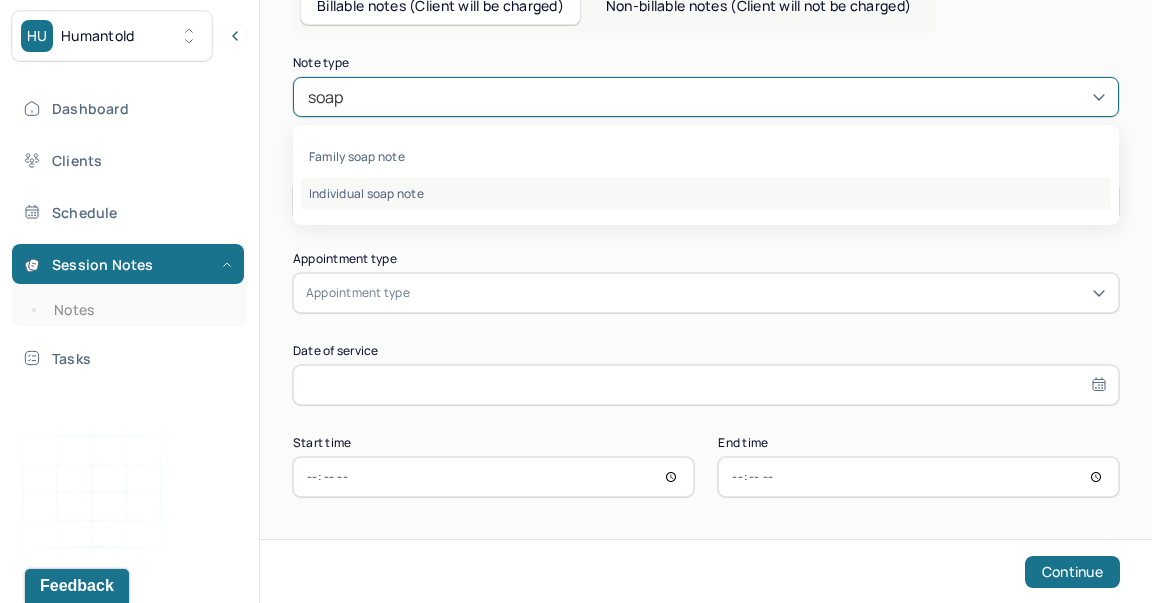 click on "Individual soap note" at bounding box center (706, 193) 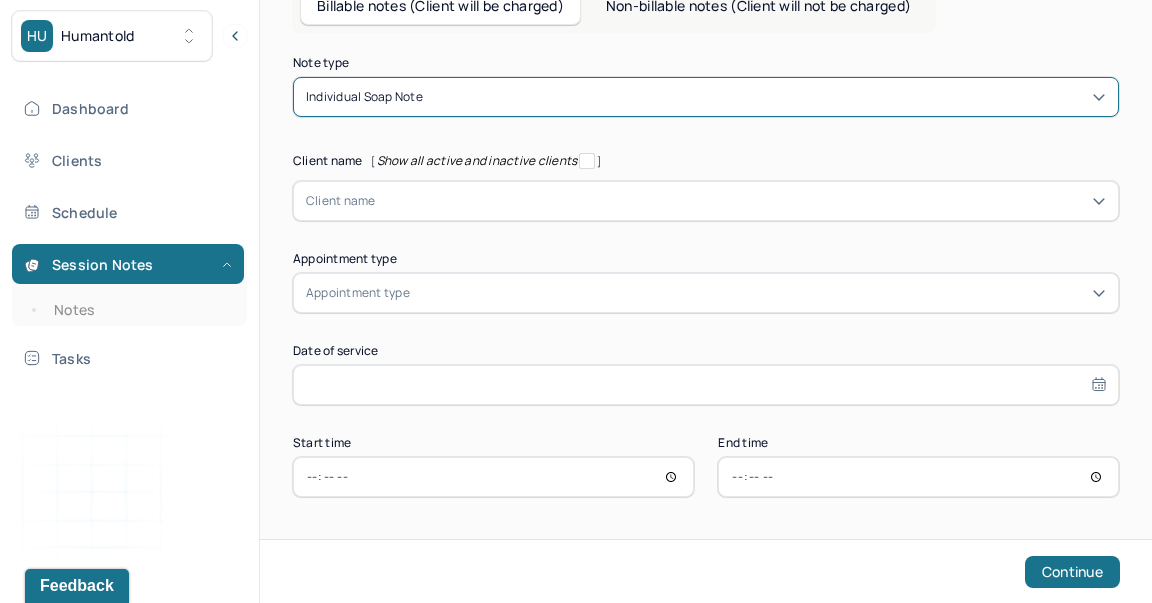click on "Client name" at bounding box center [706, 201] 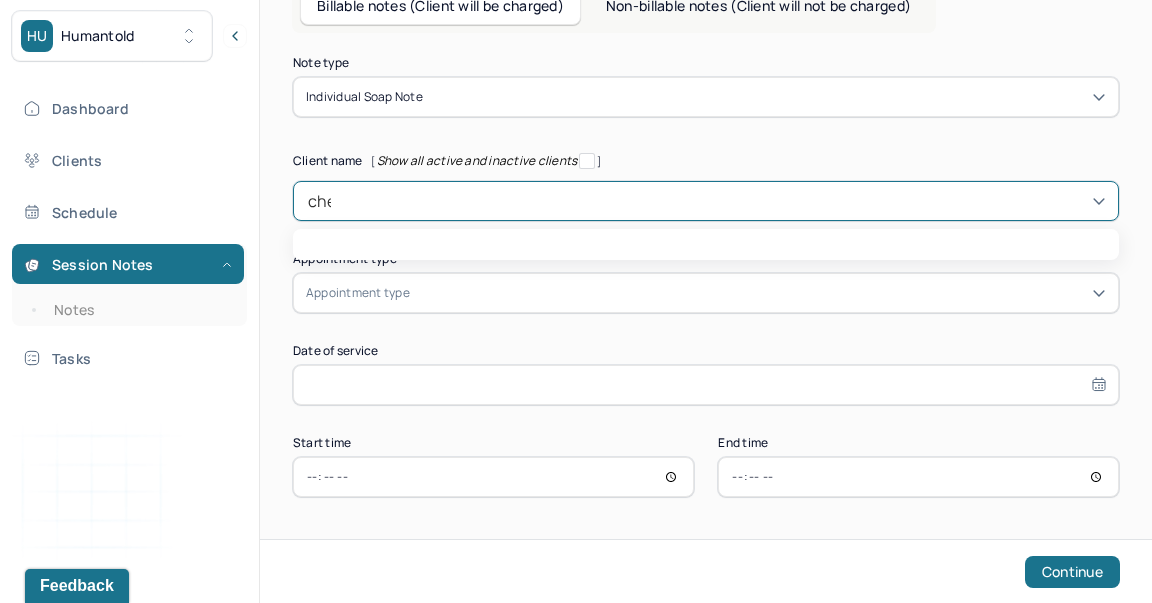 type on "cher" 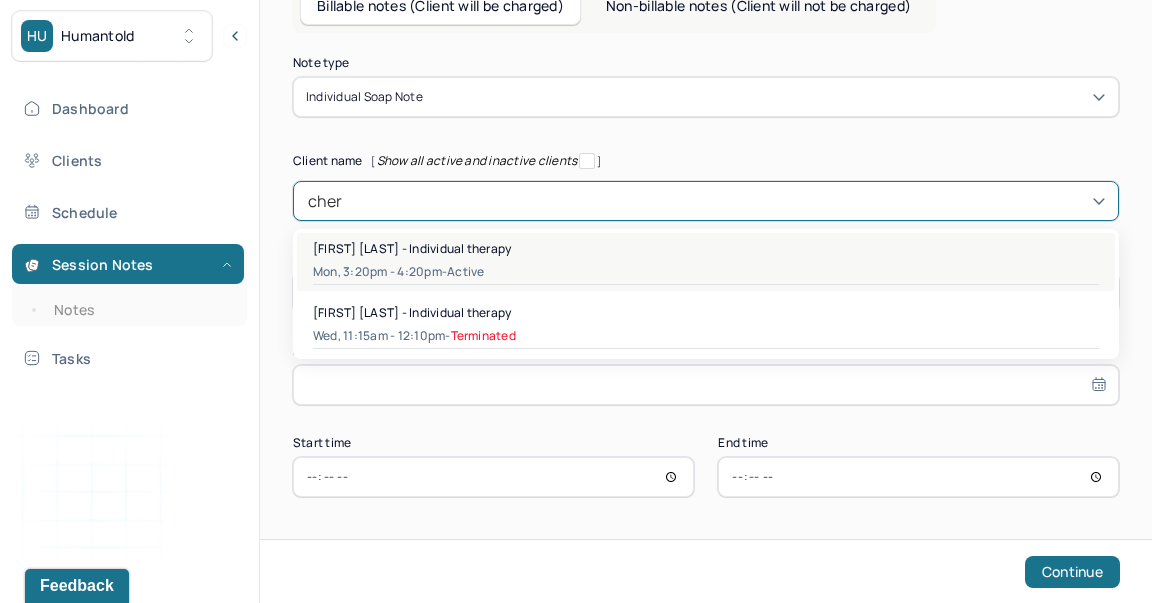 click on "[FIRST] [LAST] - Individual therapy" at bounding box center [412, 248] 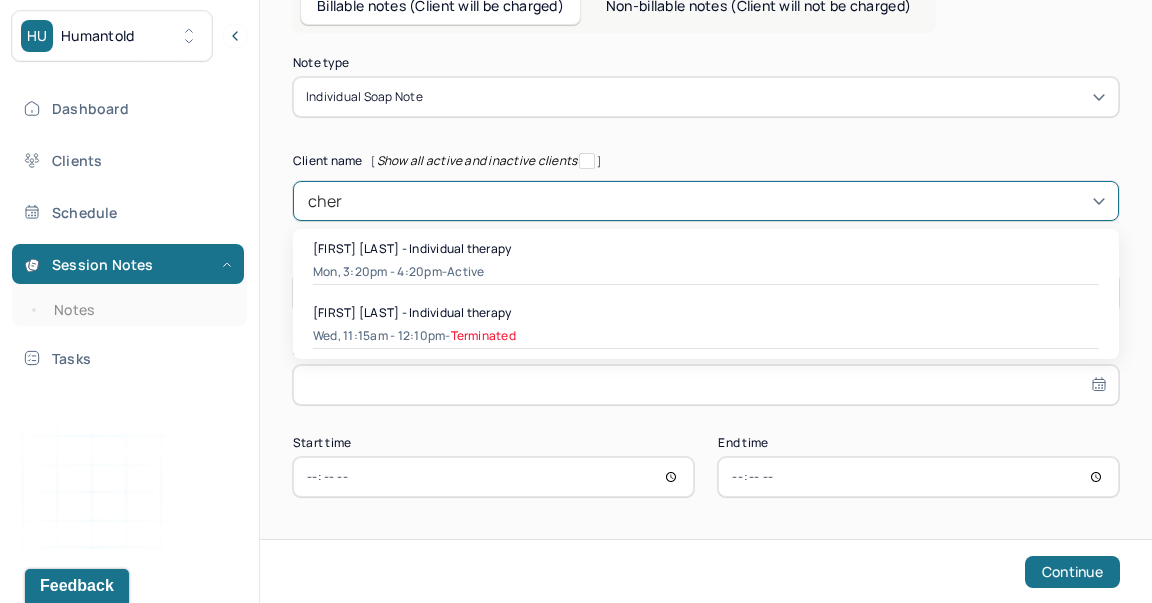 type 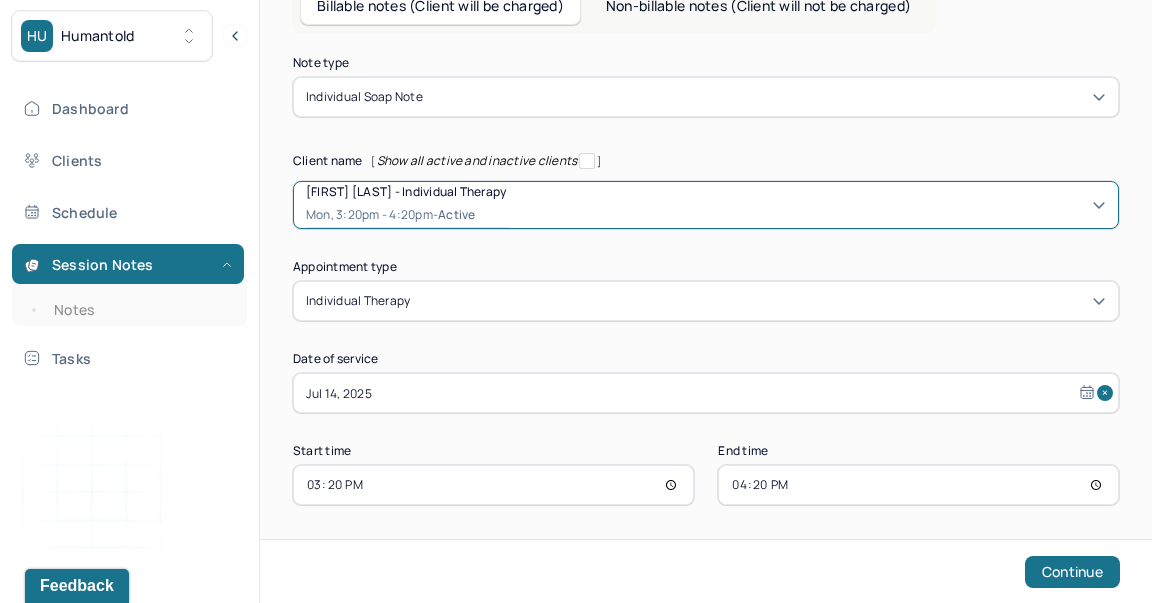 scroll, scrollTop: 167, scrollLeft: 0, axis: vertical 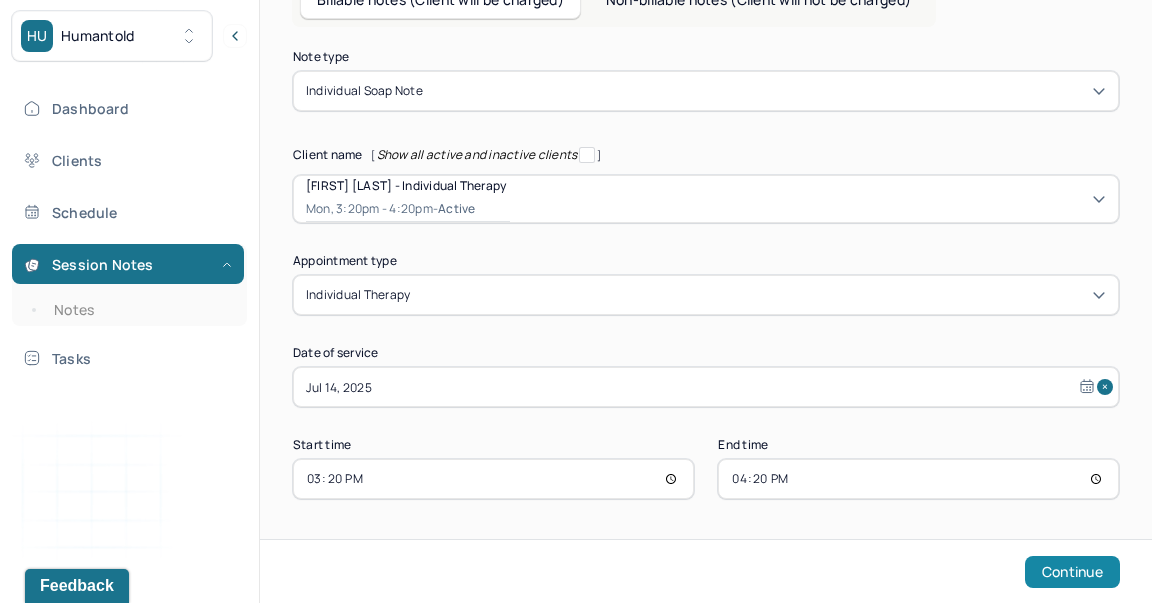 click on "Continue" at bounding box center [1072, 572] 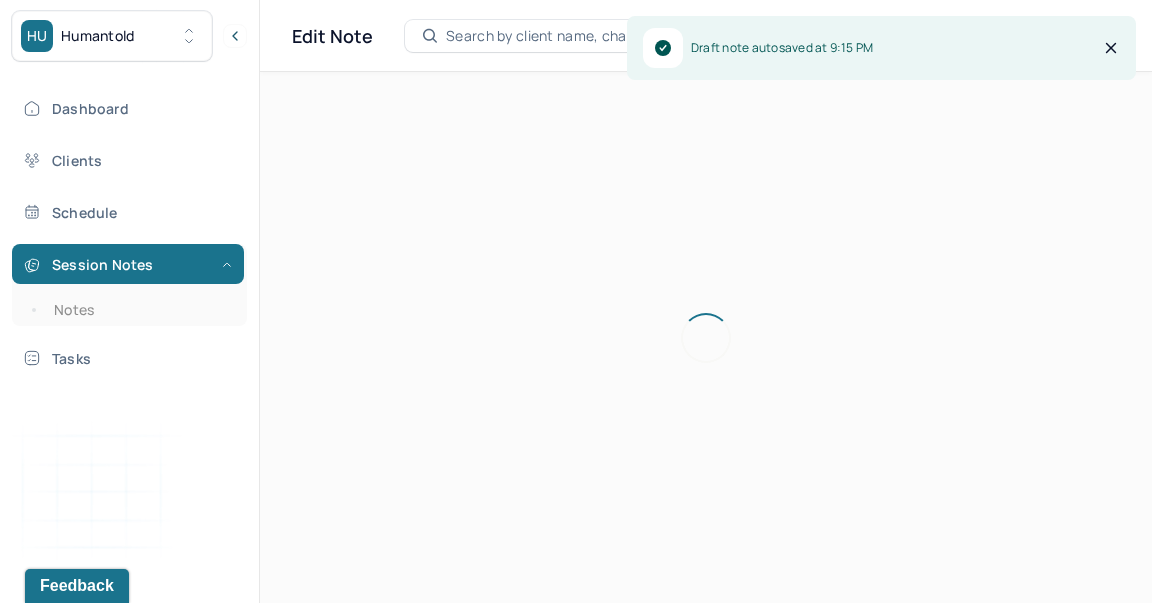 scroll, scrollTop: 36, scrollLeft: 0, axis: vertical 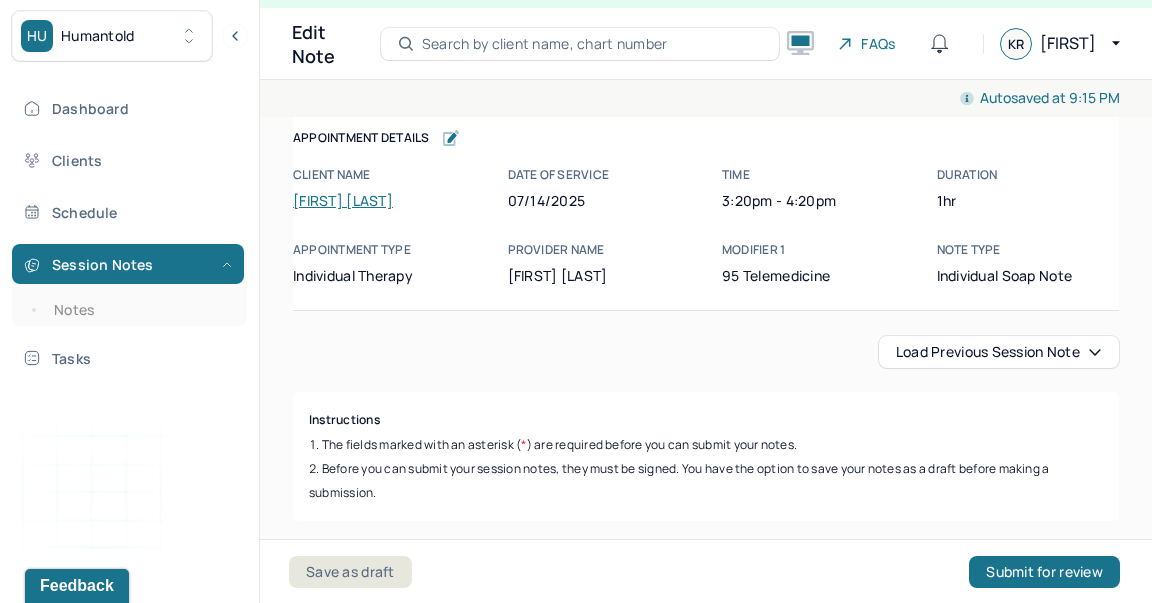 click on "Load previous session note" at bounding box center [999, 352] 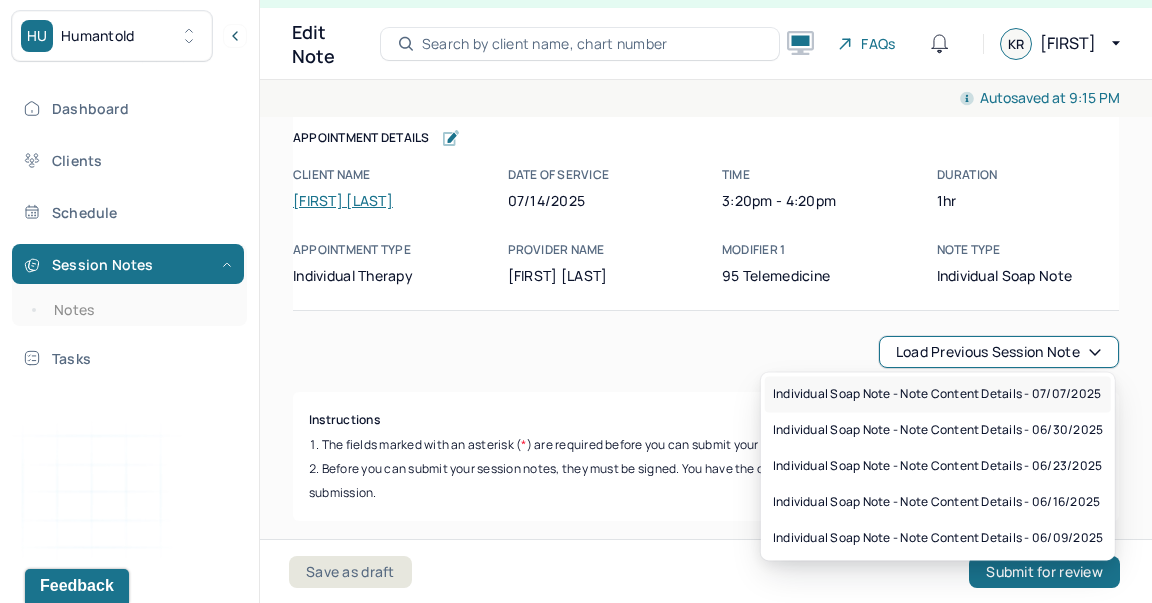click on "Individual soap note   - Note content Details -   07/07/2025" at bounding box center [938, 394] 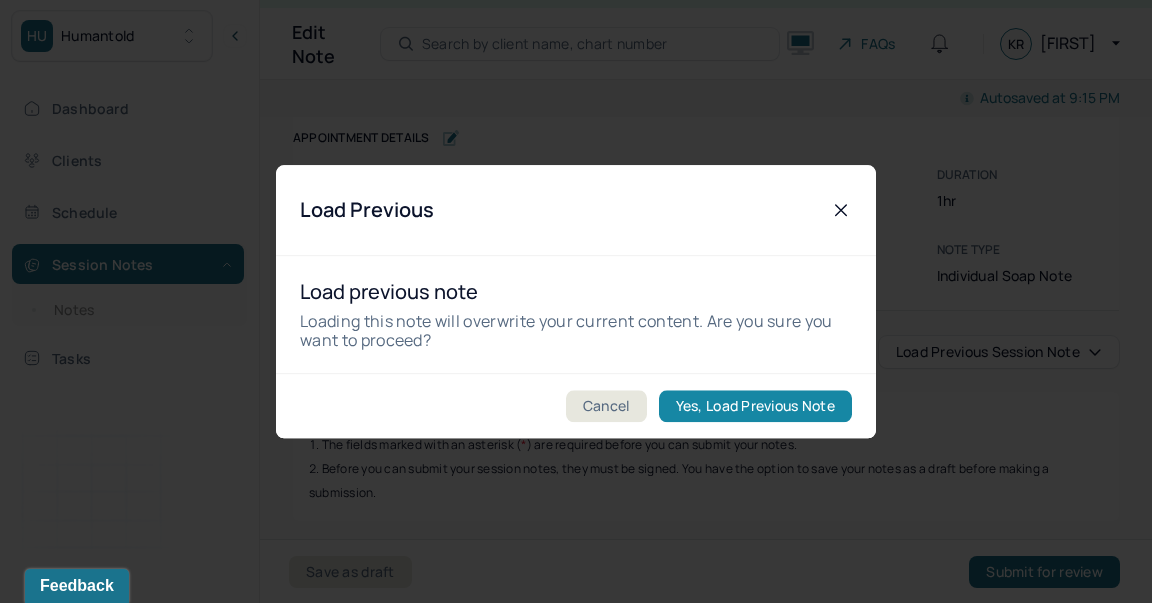 click on "Yes, Load Previous Note" at bounding box center [755, 406] 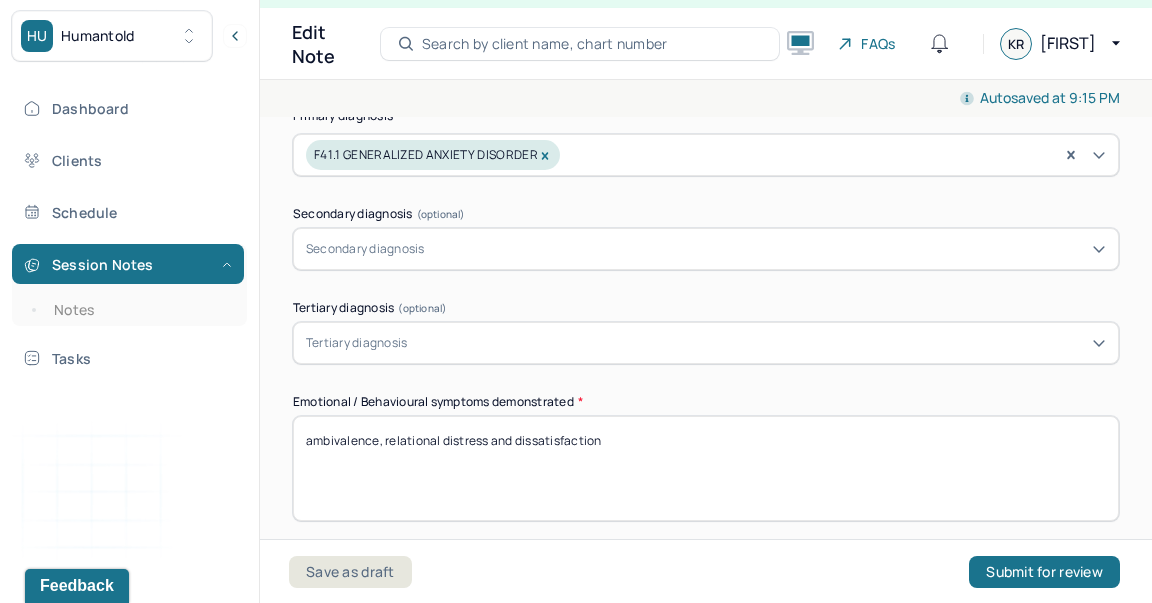 scroll, scrollTop: 818, scrollLeft: 0, axis: vertical 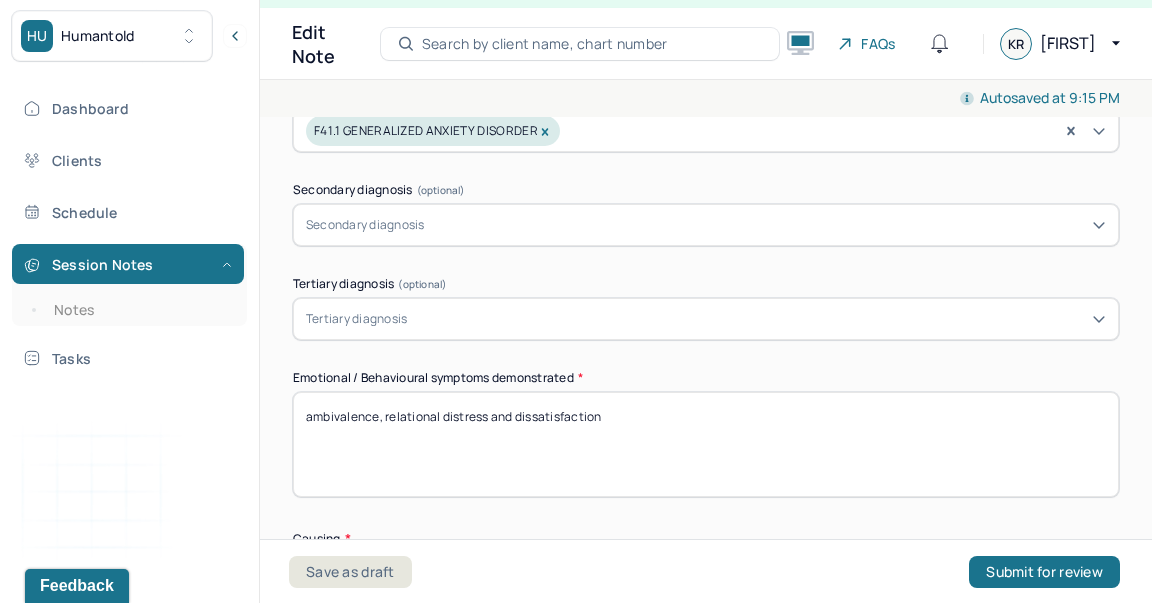 click on "ambivalence, relational distress and dissatisfaction" at bounding box center [706, 444] 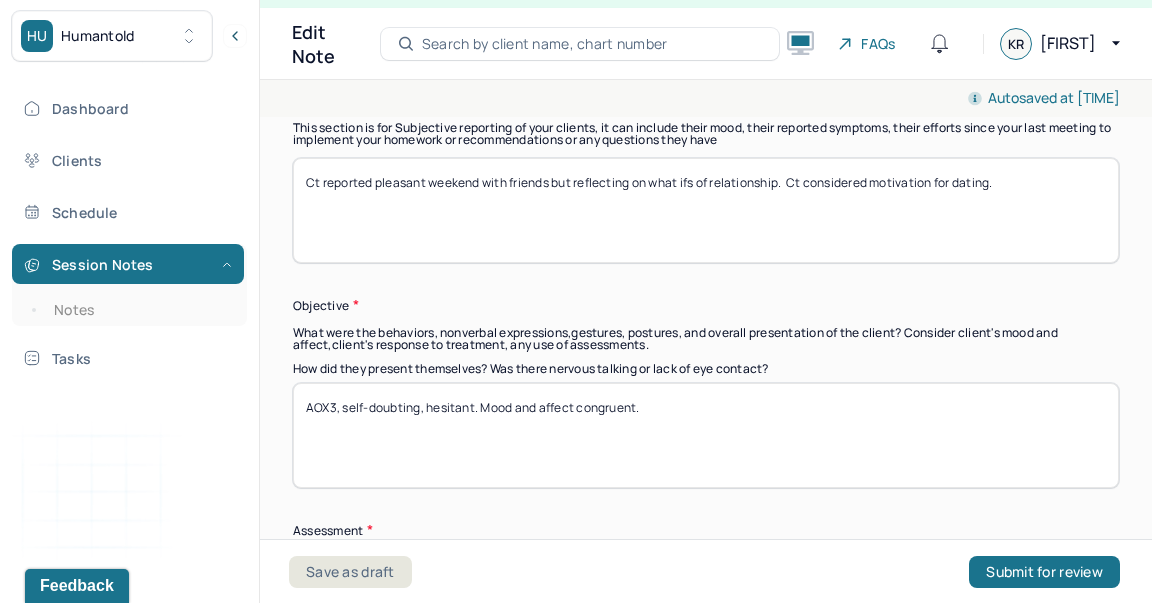 scroll, scrollTop: 1485, scrollLeft: 0, axis: vertical 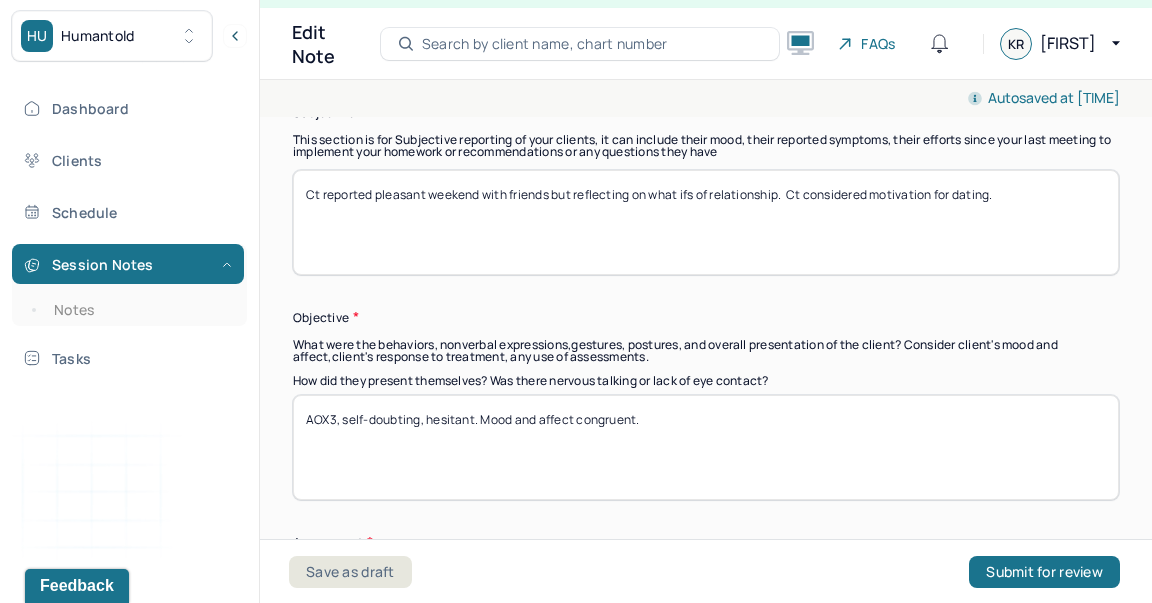 type on "transitional anxiety, emotional distress" 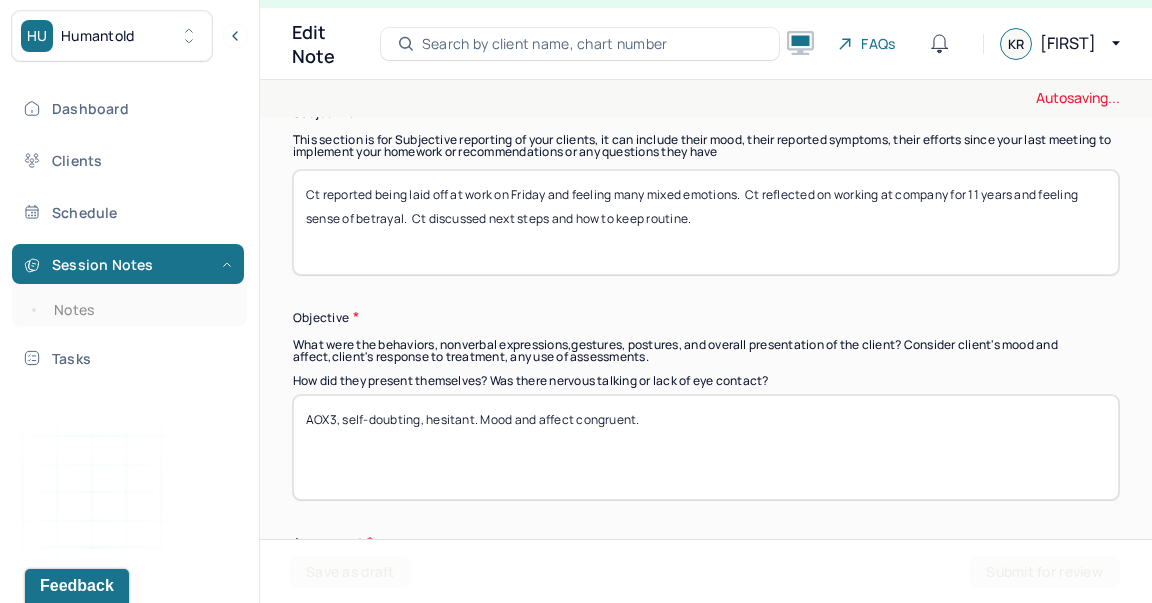type on "Ct reported being laid off at work on Friday and feeling many mixed emotions.  Ct reflected on working at company for 11 years and feeling sense of betrayal.  Ct discussed next steps and how to keep routine." 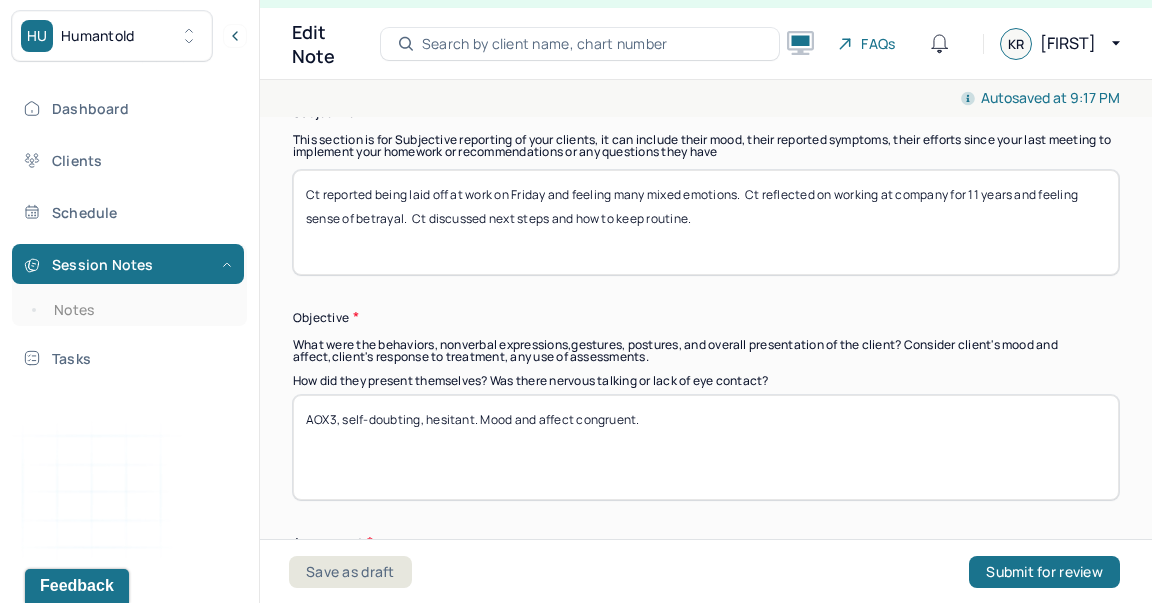 drag, startPoint x: 474, startPoint y: 414, endPoint x: 342, endPoint y: 414, distance: 132 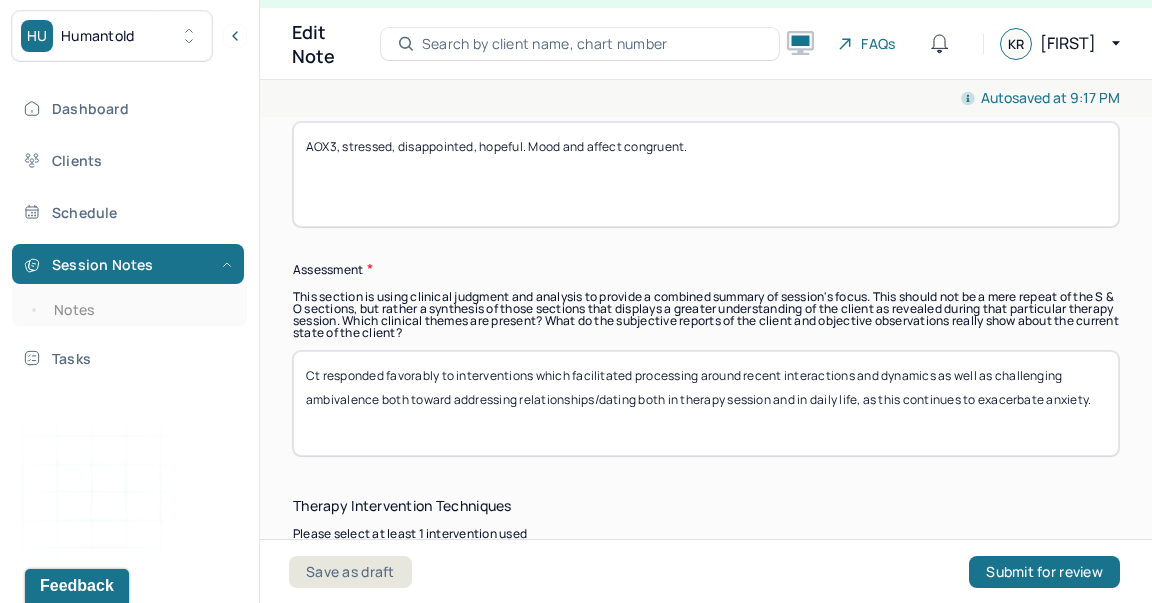 scroll, scrollTop: 1777, scrollLeft: 0, axis: vertical 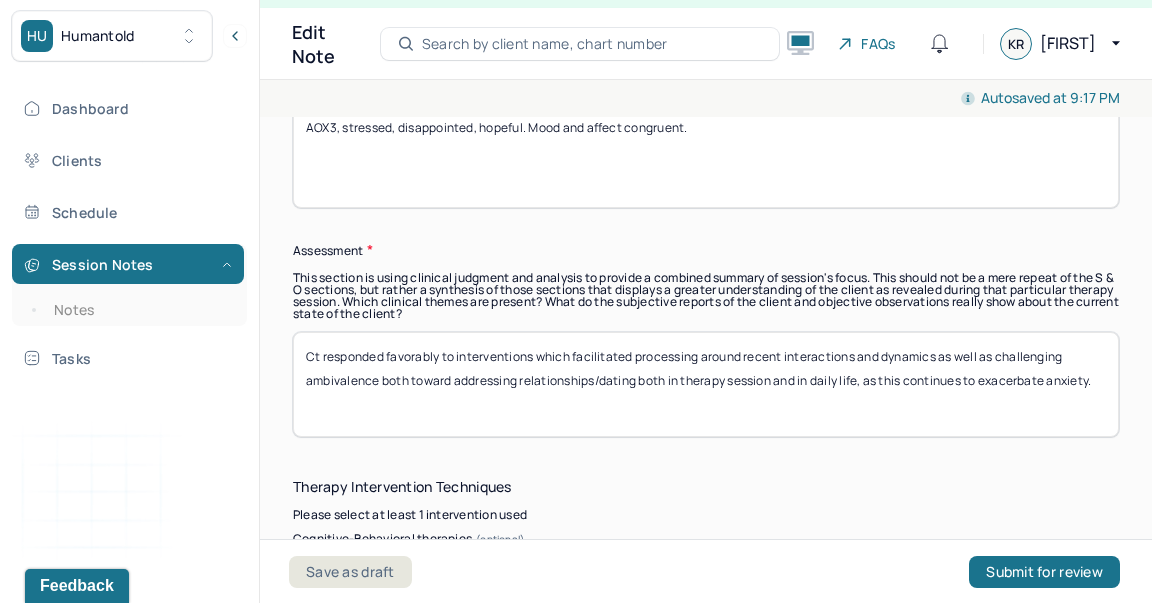 type on "AOX3, stressed, disappointed, hopeful. Mood and affect congruent." 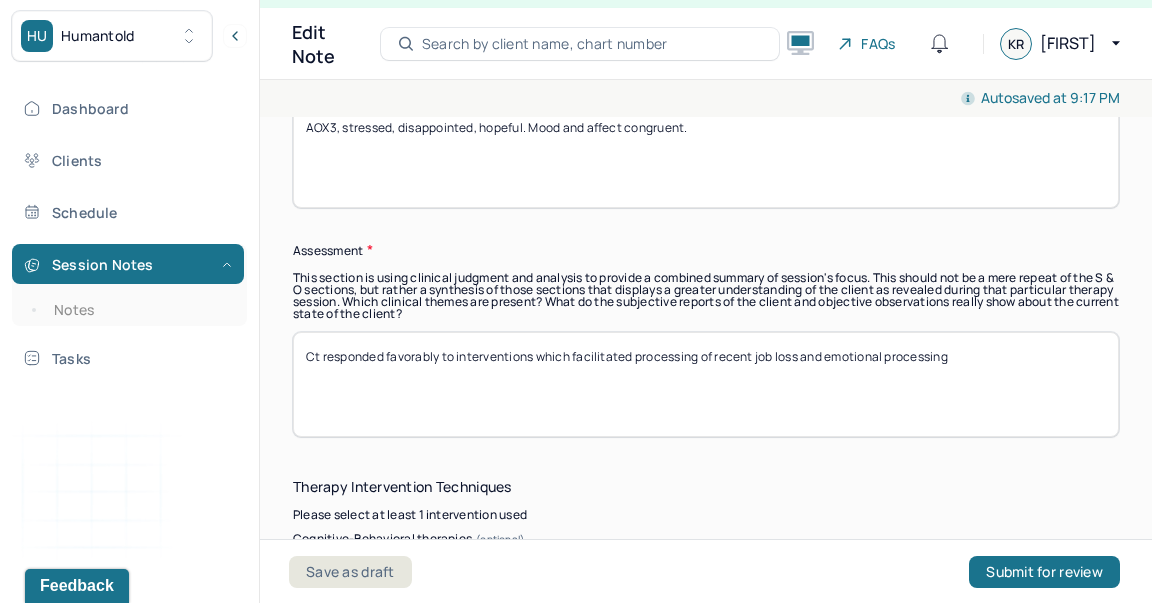 click on "Ct responded favorably to interventions which facilitated processing of recent job loss and emotional processing" at bounding box center (706, 384) 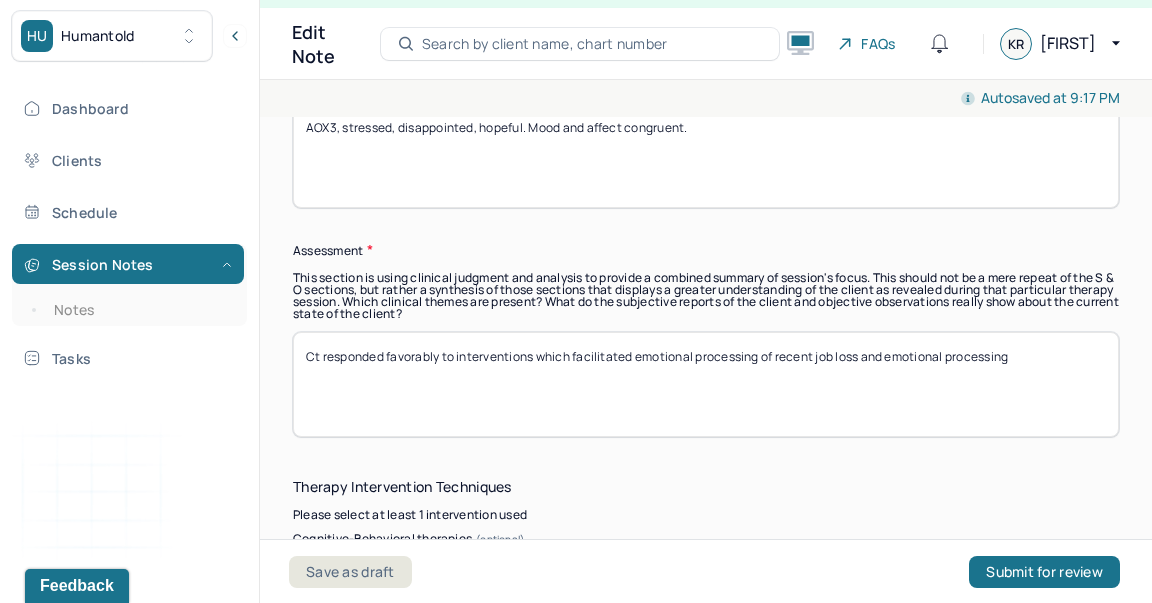 drag, startPoint x: 1042, startPoint y: 350, endPoint x: 863, endPoint y: 356, distance: 179.10052 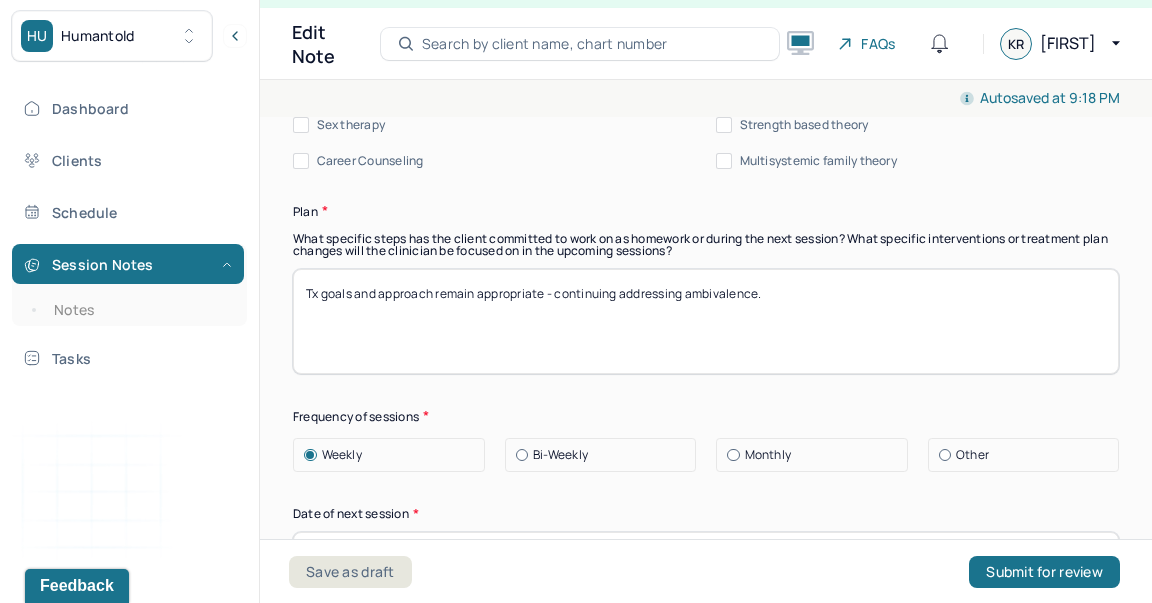 scroll, scrollTop: 2724, scrollLeft: 0, axis: vertical 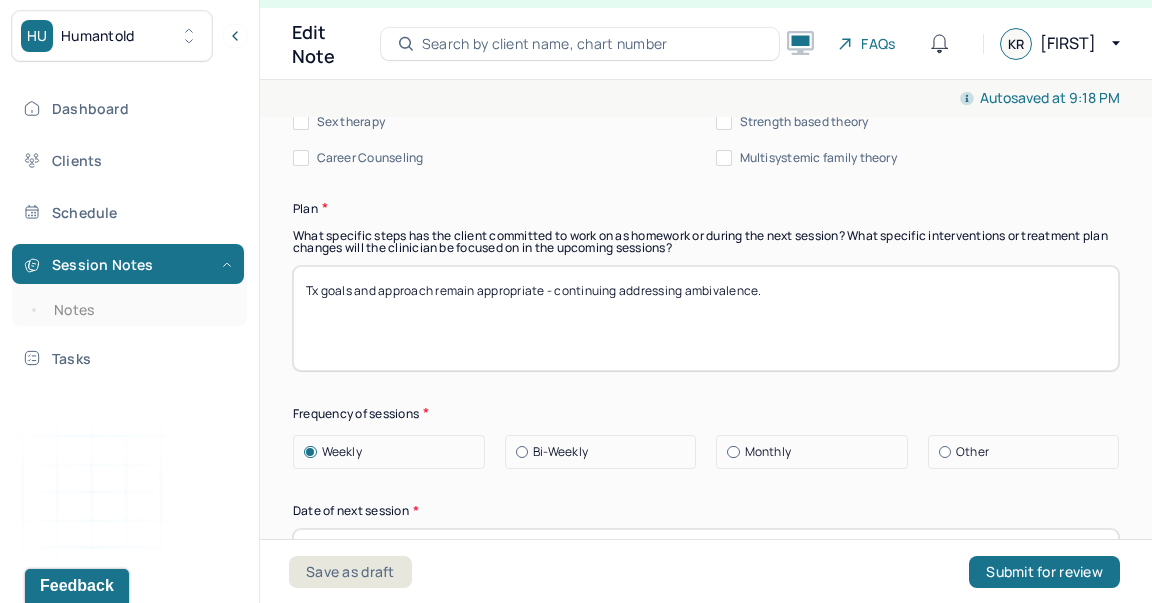 type on "Ct responded favorably to interventions which facilitated emotional processing of recent job loss and strengths based to reinforce self-efficacy and steps outlined to cope with loss and embark on next steps, as this demonstrates progress with self-esteem, self-concept, and anxiety." 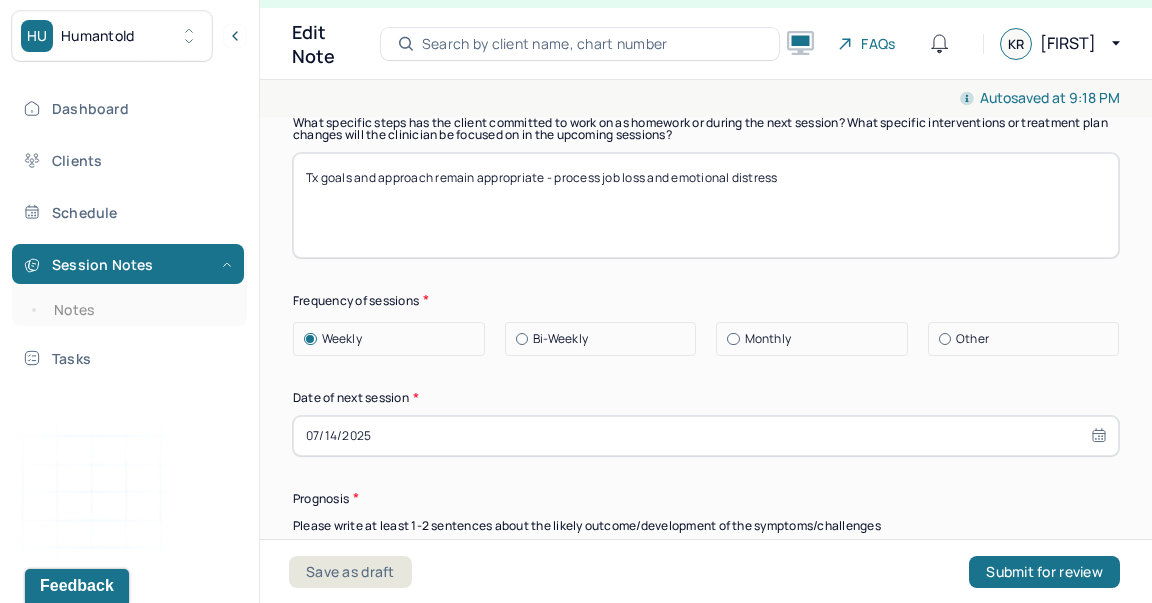 scroll, scrollTop: 2930, scrollLeft: 0, axis: vertical 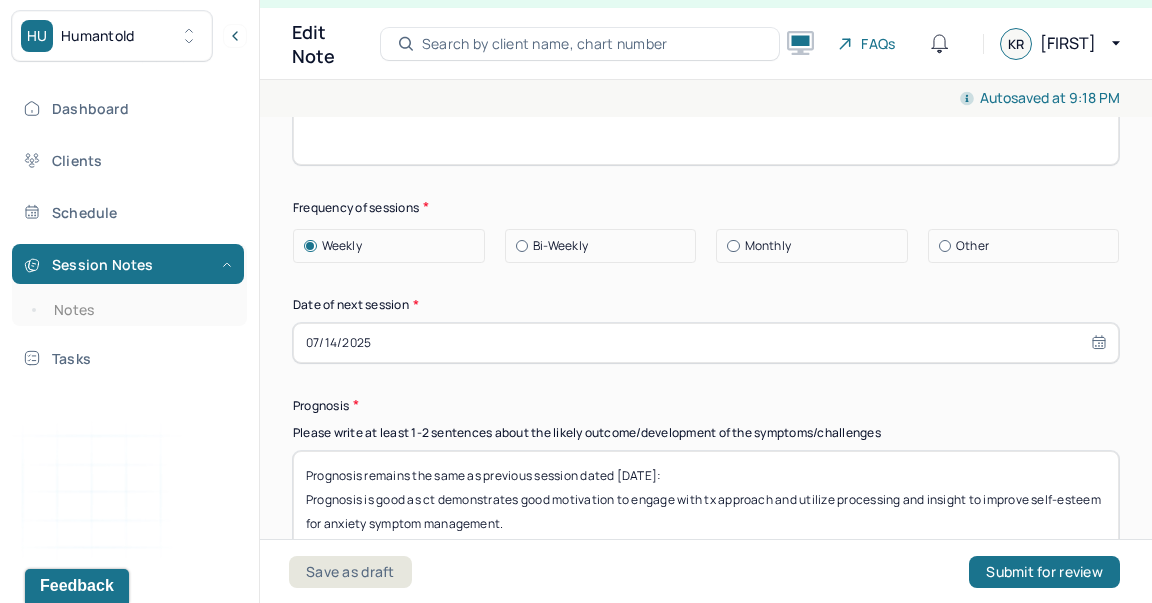 type on "Tx goals and approach remain appropriate - process job loss and emotional distress" 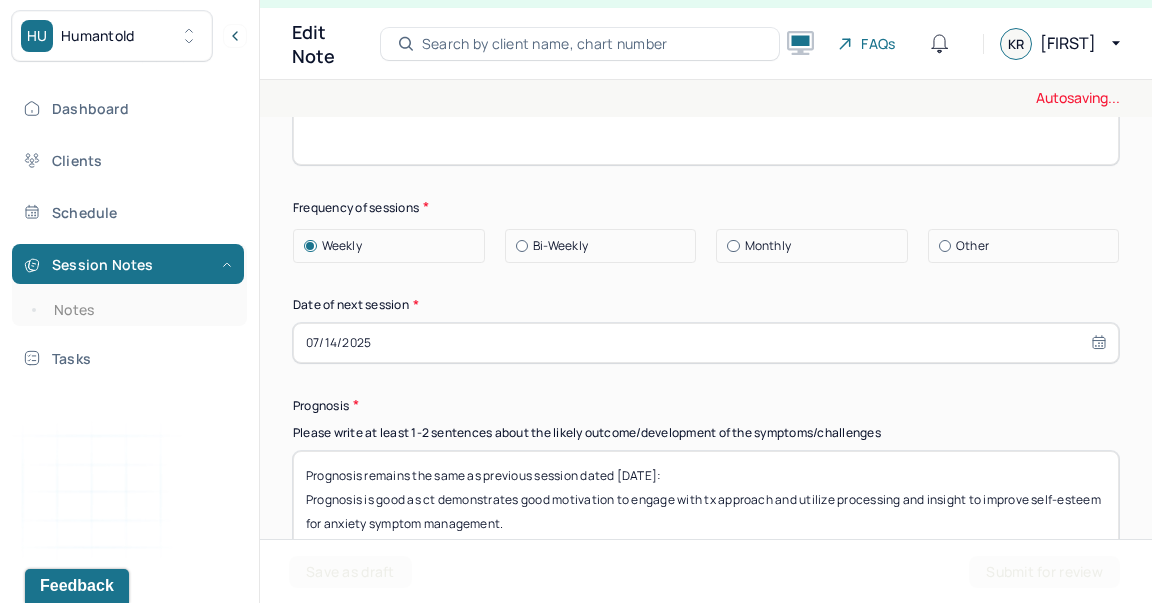 click on "07/14/2025" at bounding box center [706, 343] 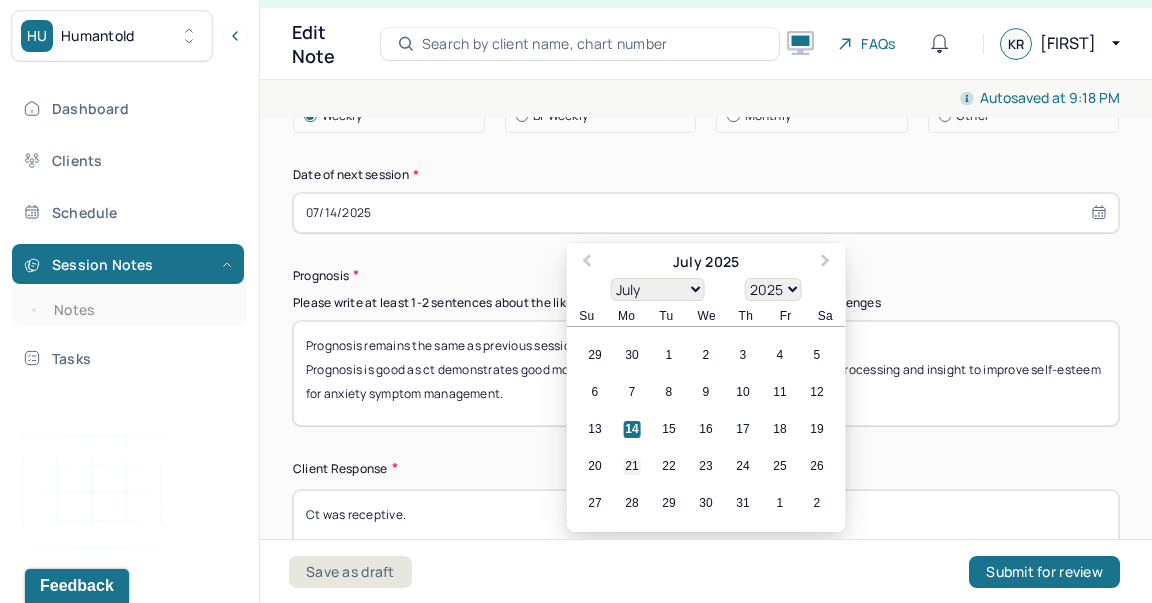 click on "21" at bounding box center [632, 466] 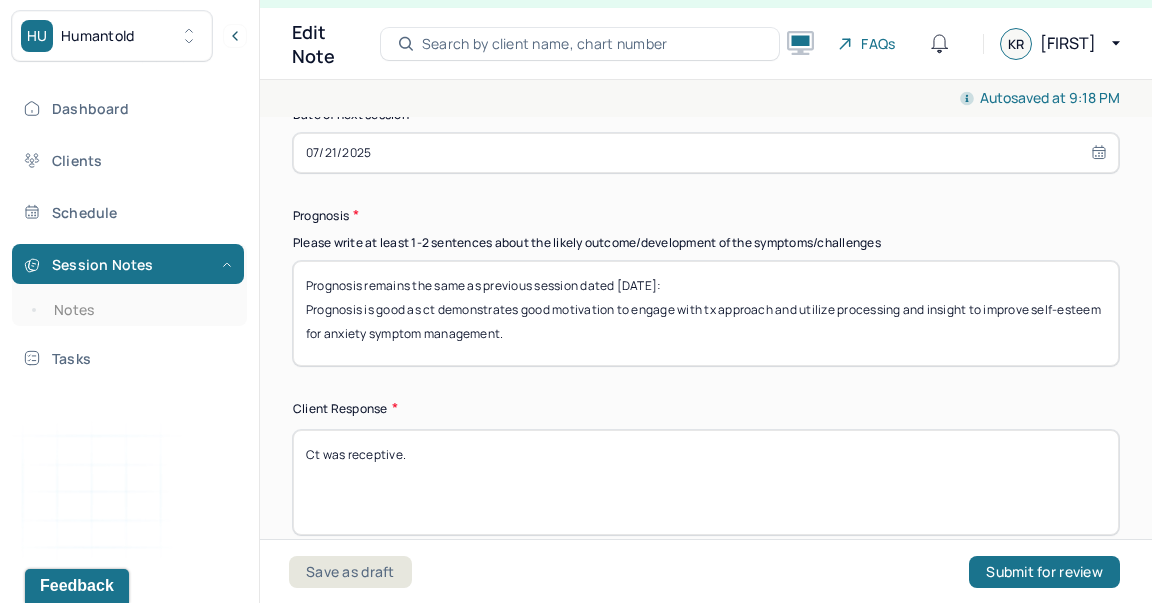 scroll, scrollTop: 3147, scrollLeft: 0, axis: vertical 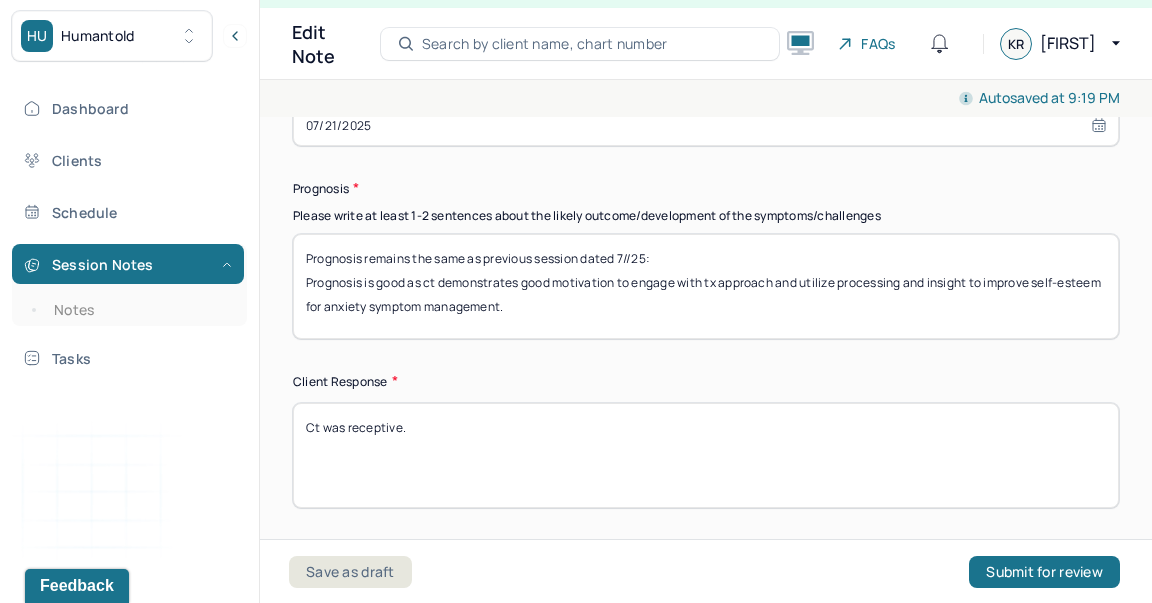 click on "Prognosis remains the same as previous session dated 7//25:
Prognosis is good as ct demonstrates good motivation to engage with tx approach and utilize processing and insight to improve self-esteem for anxiety symptom management." at bounding box center (706, 286) 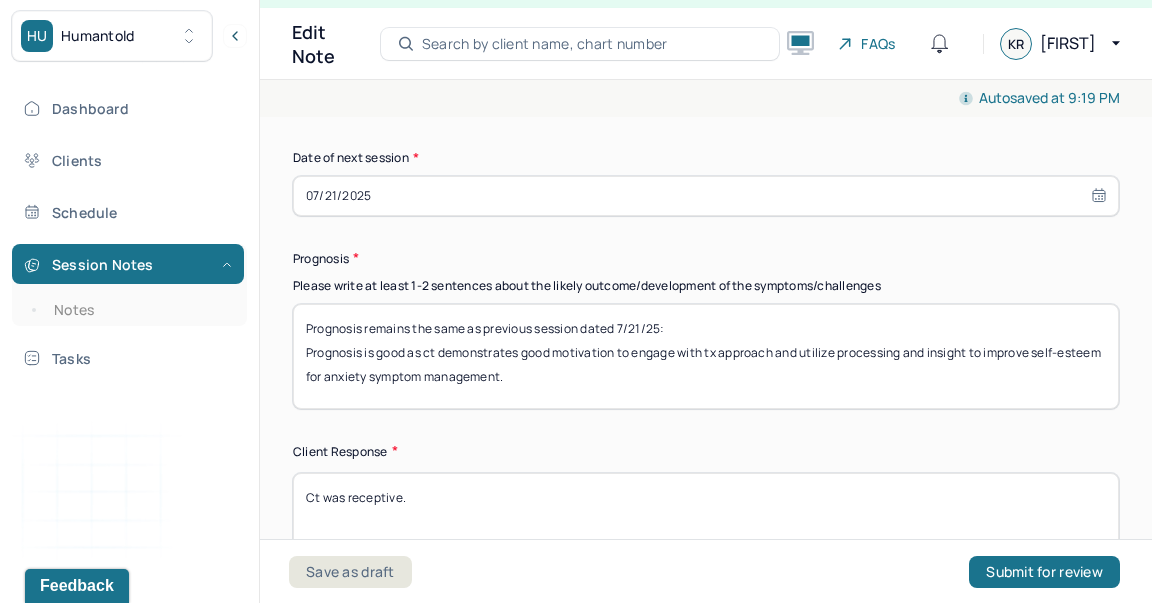 scroll, scrollTop: 3067, scrollLeft: 0, axis: vertical 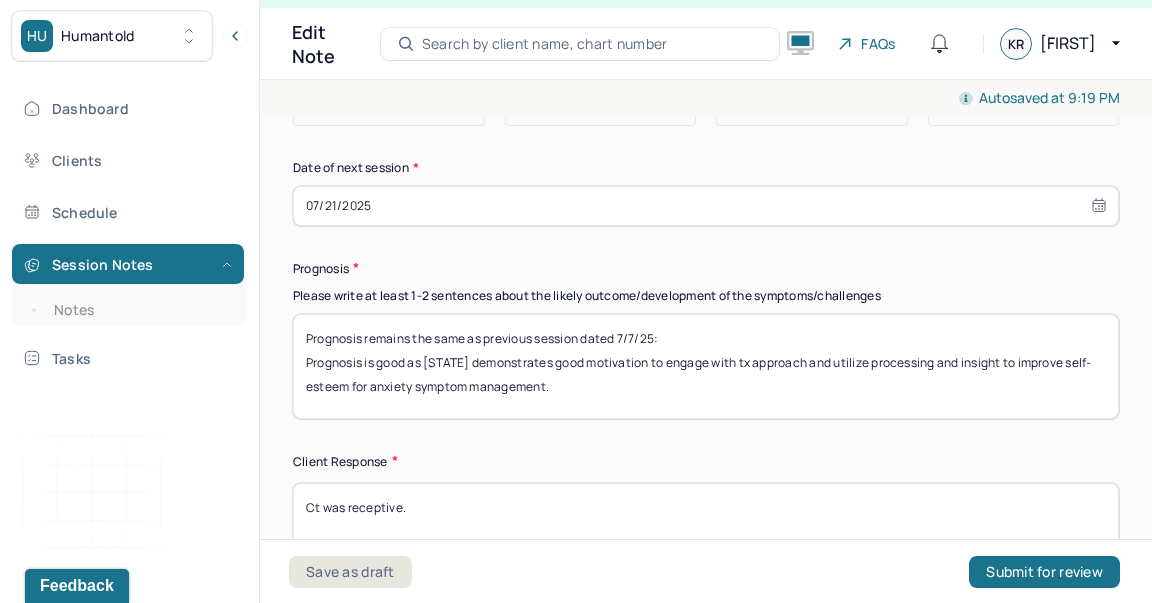 type on "Prognosis remains the same as previous session dated 7/7/25:
Prognosis is good as [STATE] demonstrates good motivation to engage with tx approach and utilize processing and insight to improve self-esteem for anxiety symptom management." 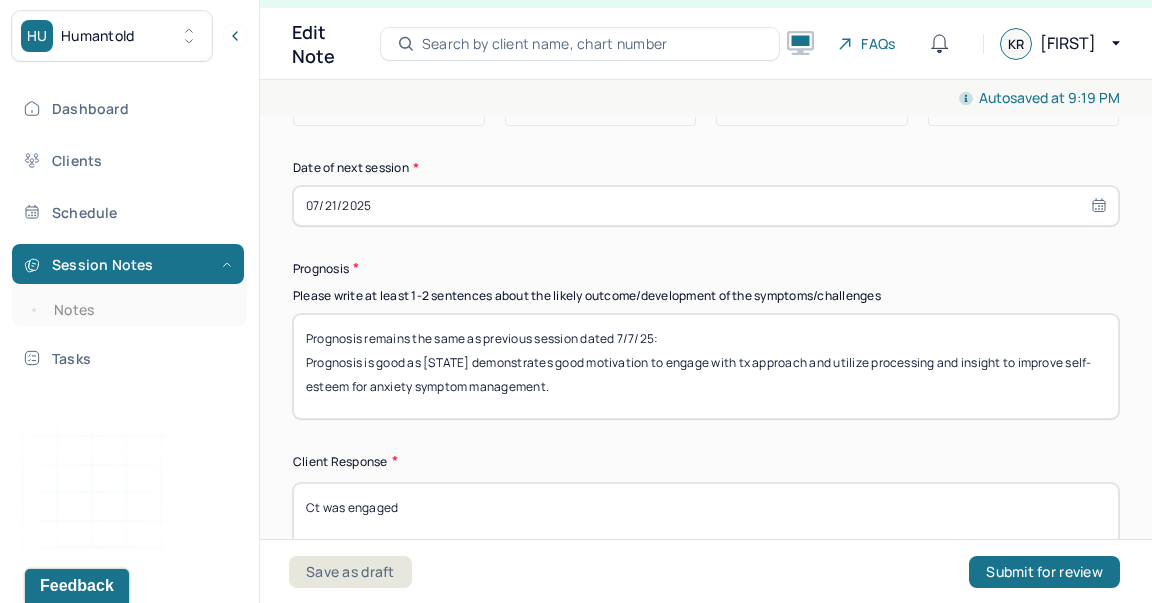 type on "Ct was engaged" 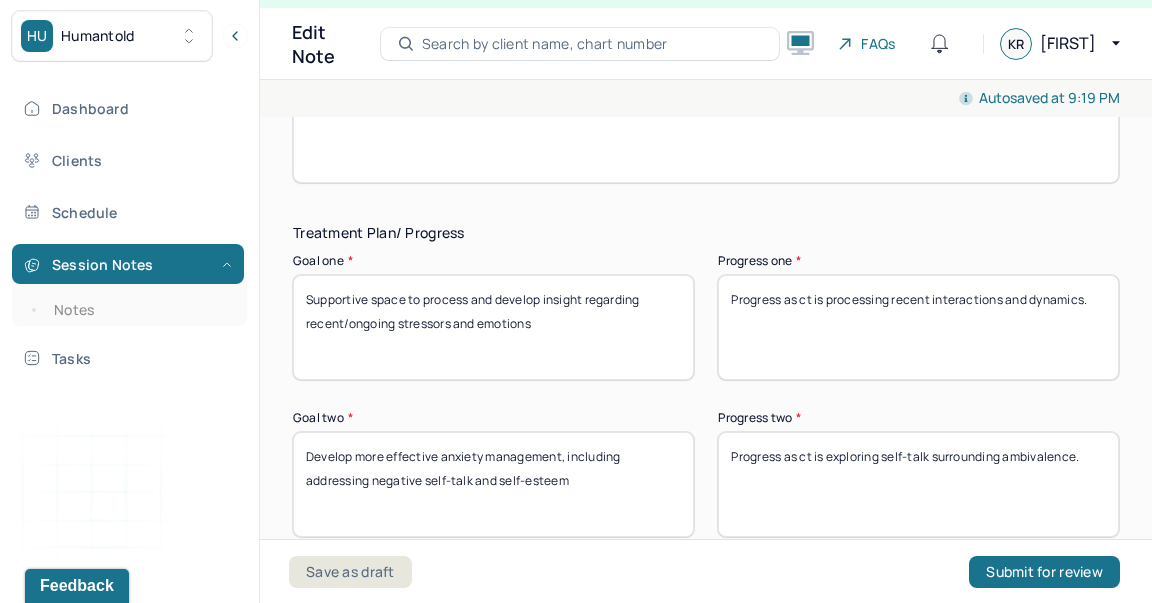 scroll, scrollTop: 3464, scrollLeft: 0, axis: vertical 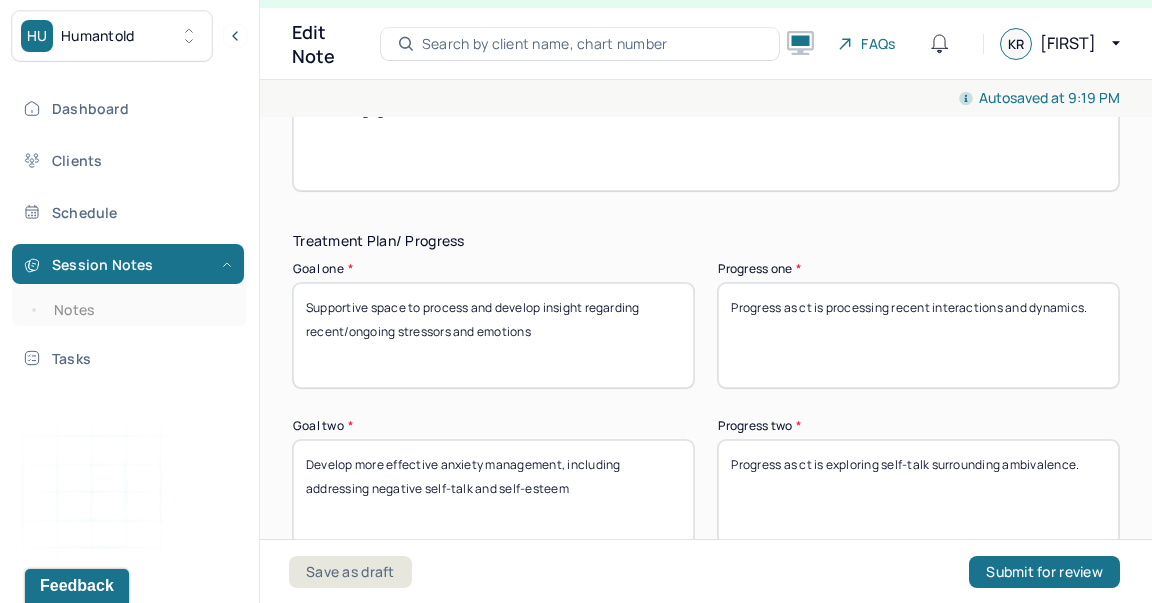 click on "Progress as ct is processing recent interactions and dynamics." at bounding box center (918, 335) 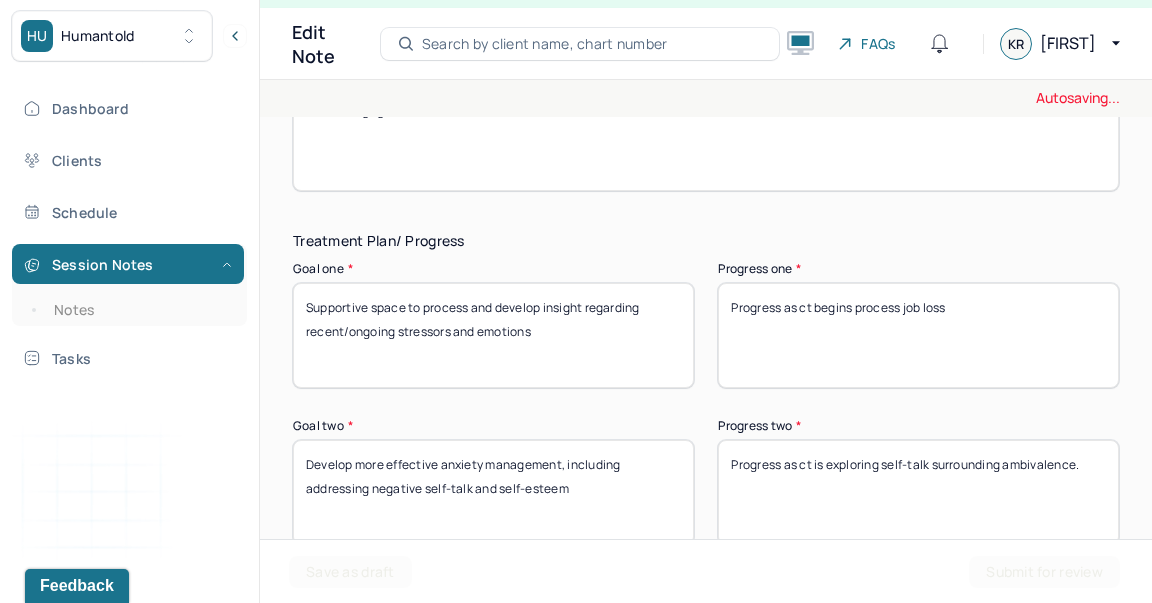type on "Progress as ct begins process job loss" 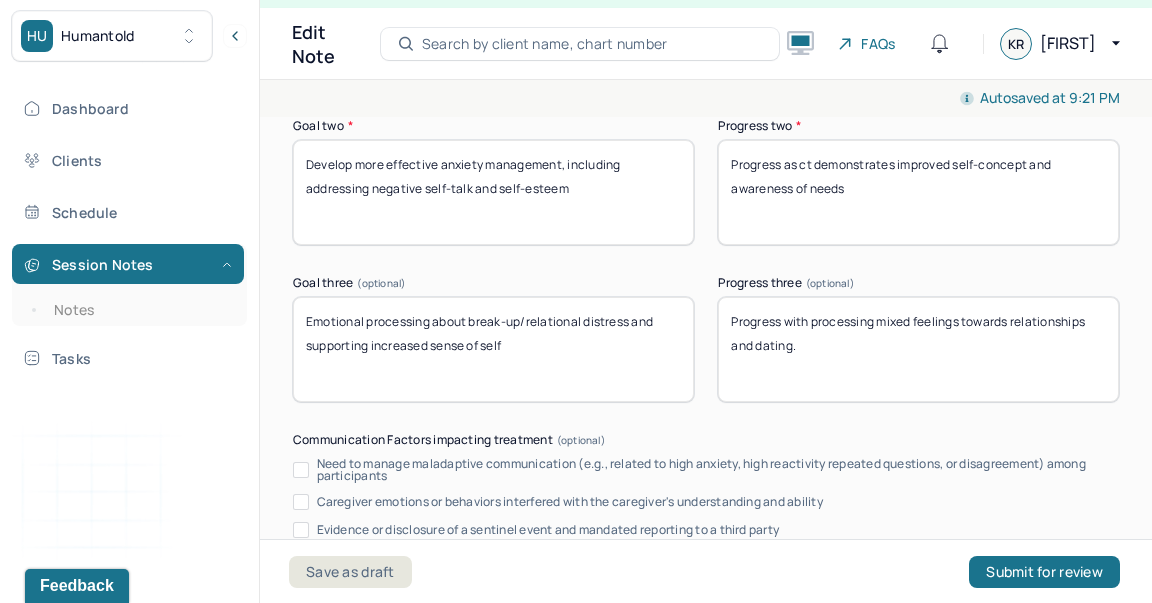scroll, scrollTop: 3755, scrollLeft: 0, axis: vertical 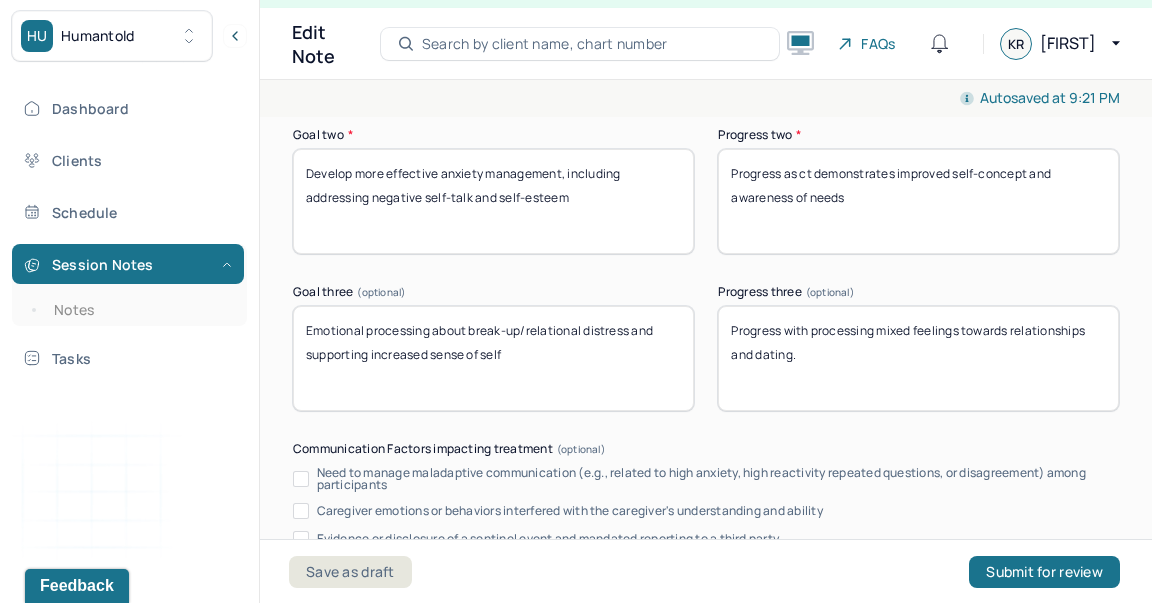 type on "Progress as ct demonstrates improved self-concept and awareness of needs" 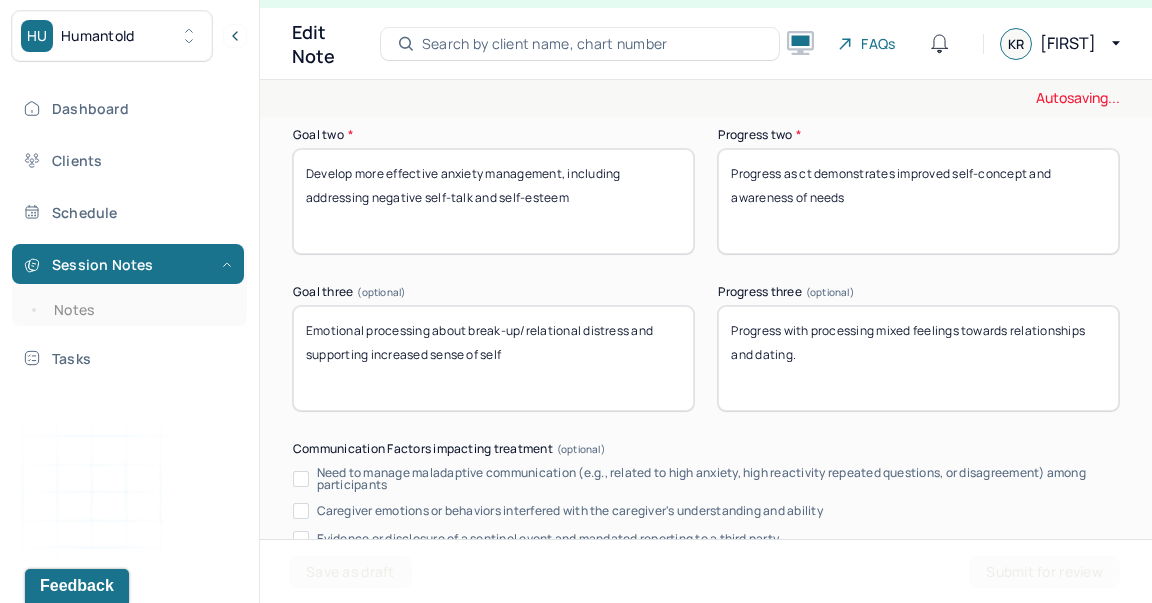 click on "Progress with processing mixed feelings towards relationships and dating." at bounding box center (918, 358) 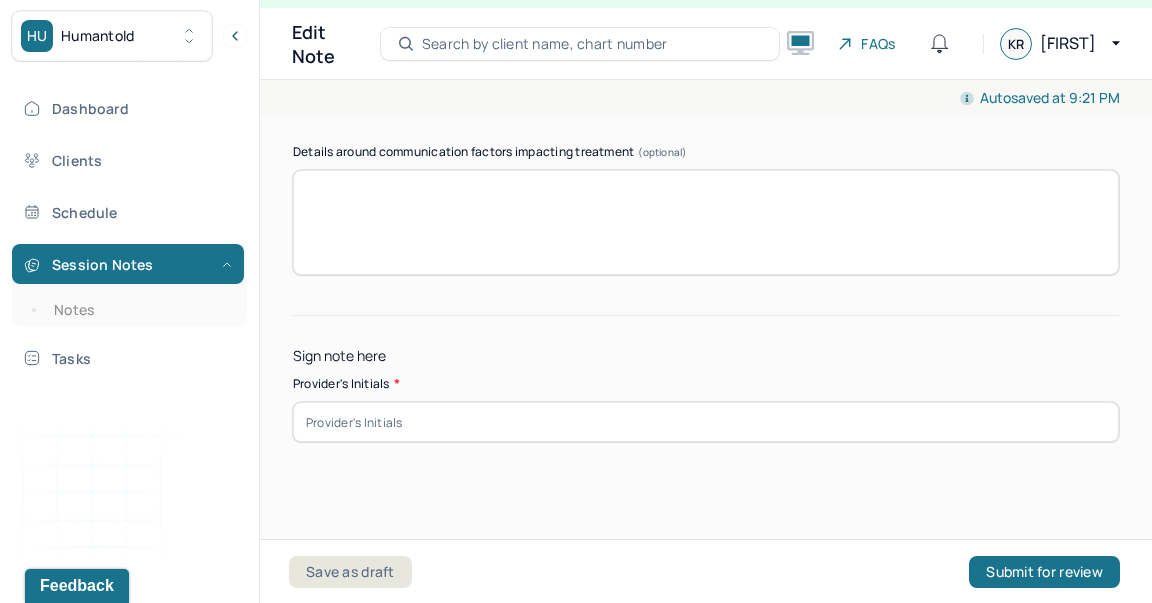 scroll, scrollTop: 4296, scrollLeft: 0, axis: vertical 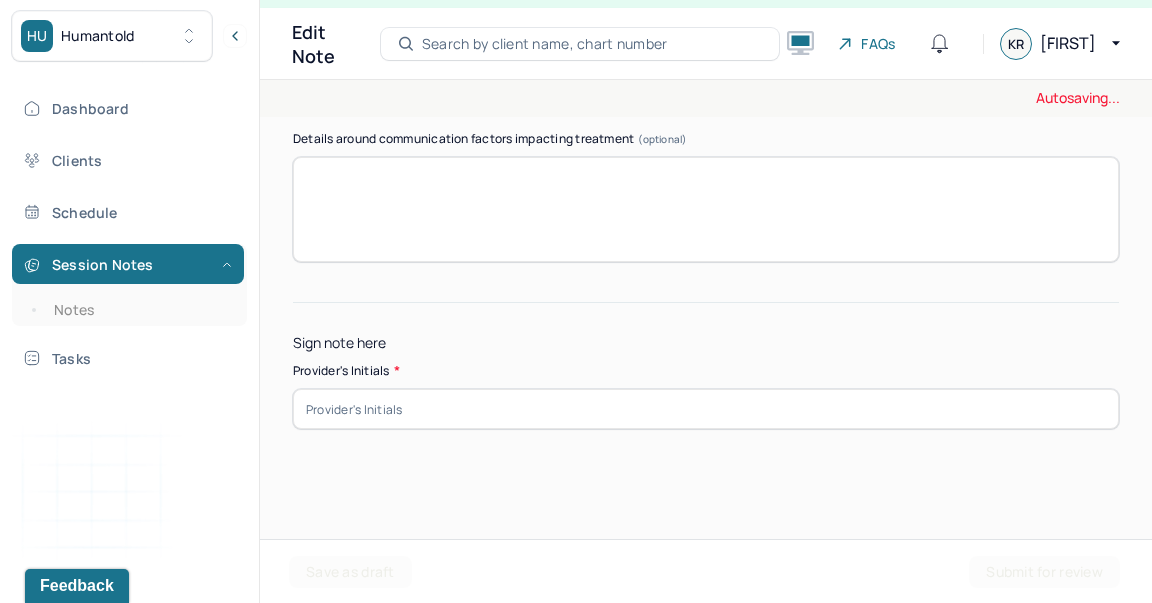 type on "This goal was not actively addressed this session." 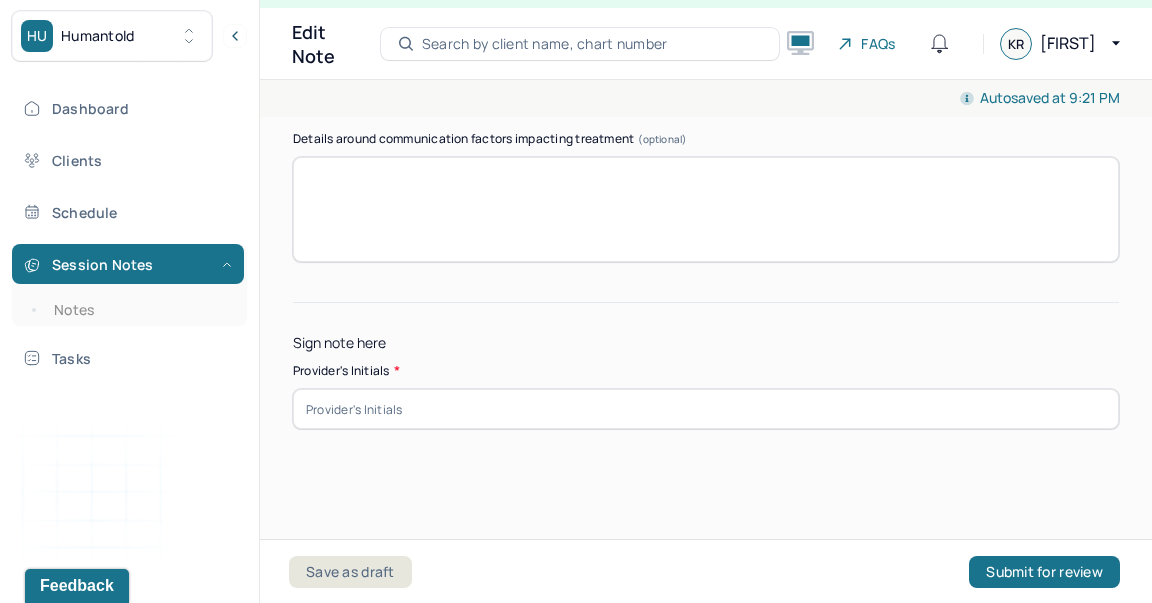 click at bounding box center (706, 409) 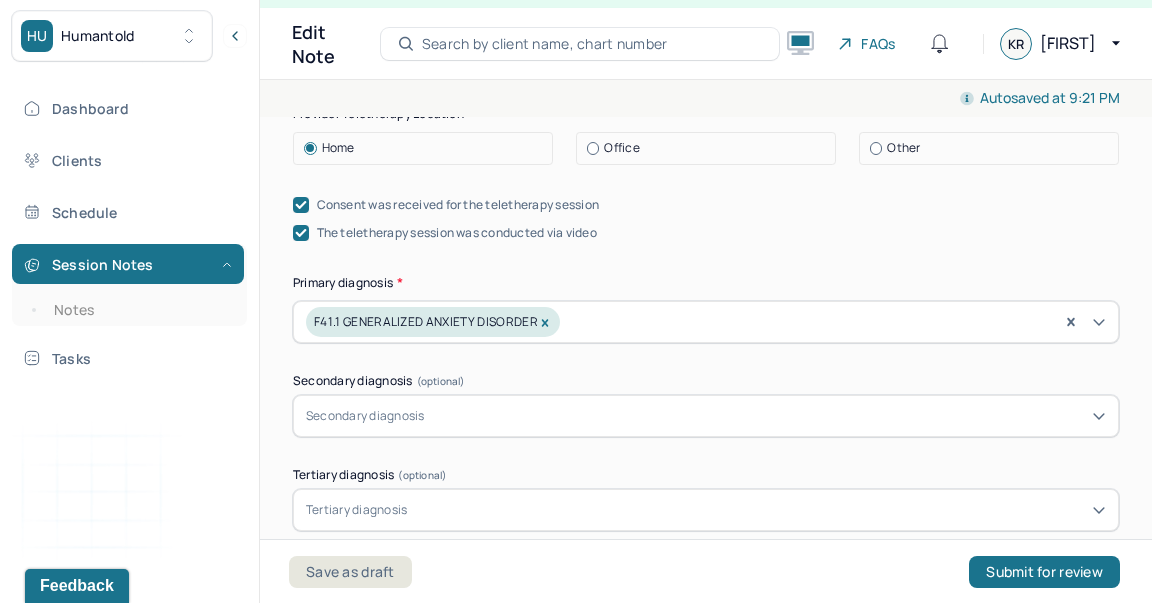 scroll, scrollTop: 552, scrollLeft: 0, axis: vertical 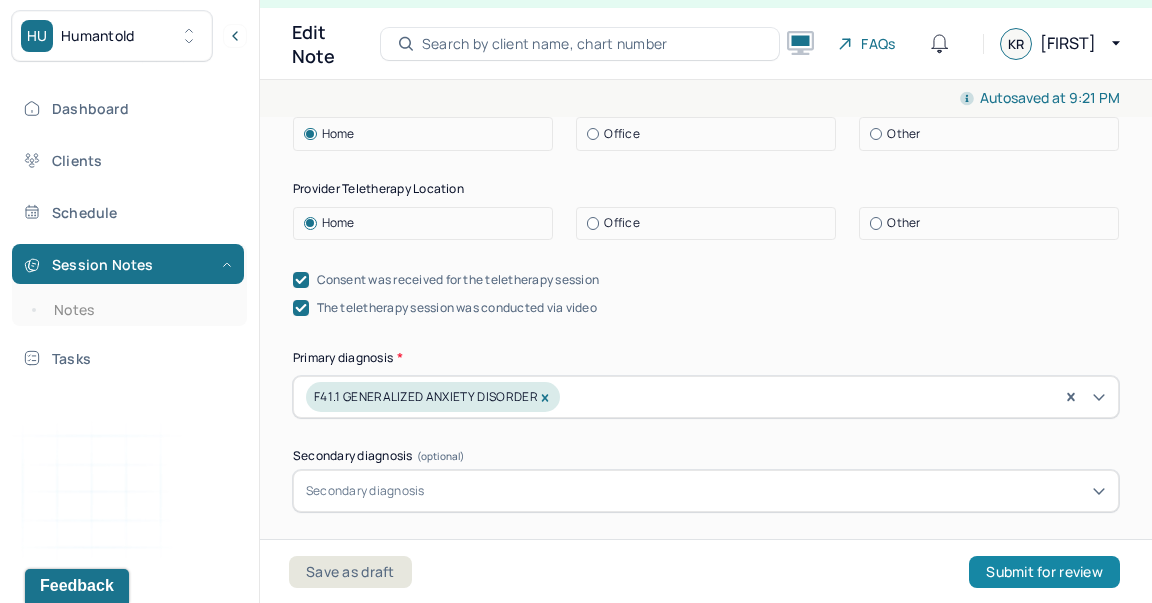 type on "KR" 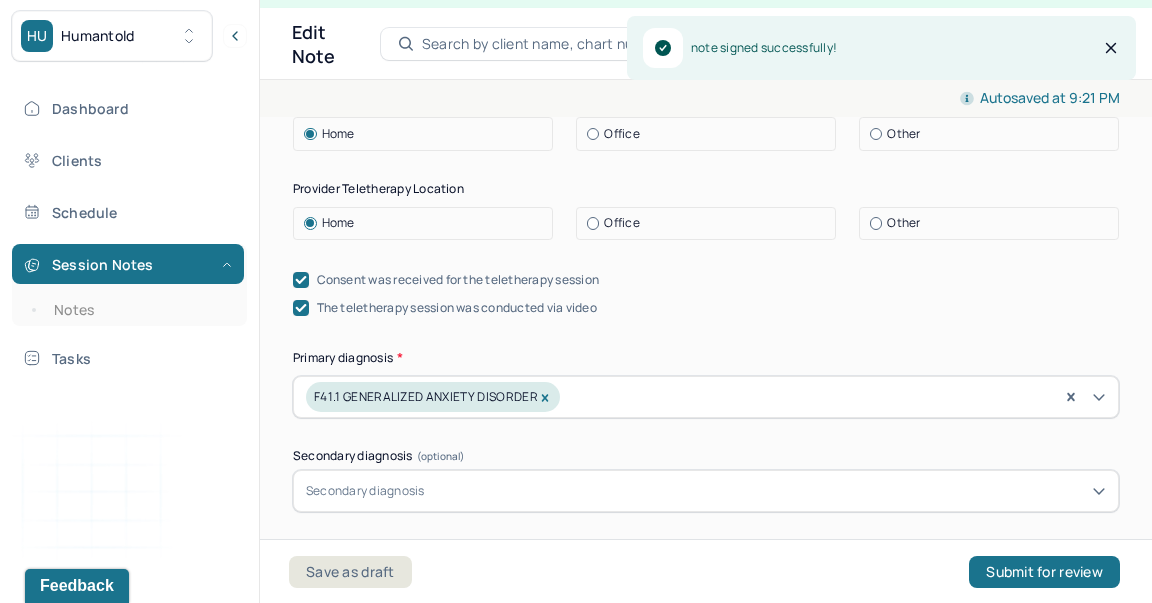 scroll, scrollTop: 0, scrollLeft: 0, axis: both 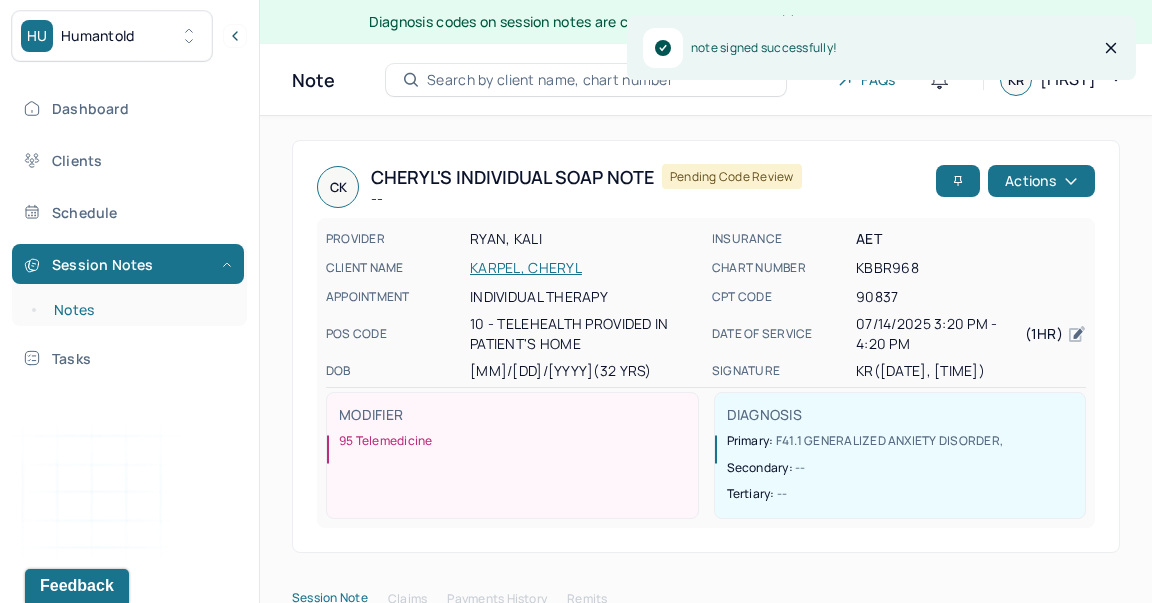 click on "Notes" at bounding box center (139, 310) 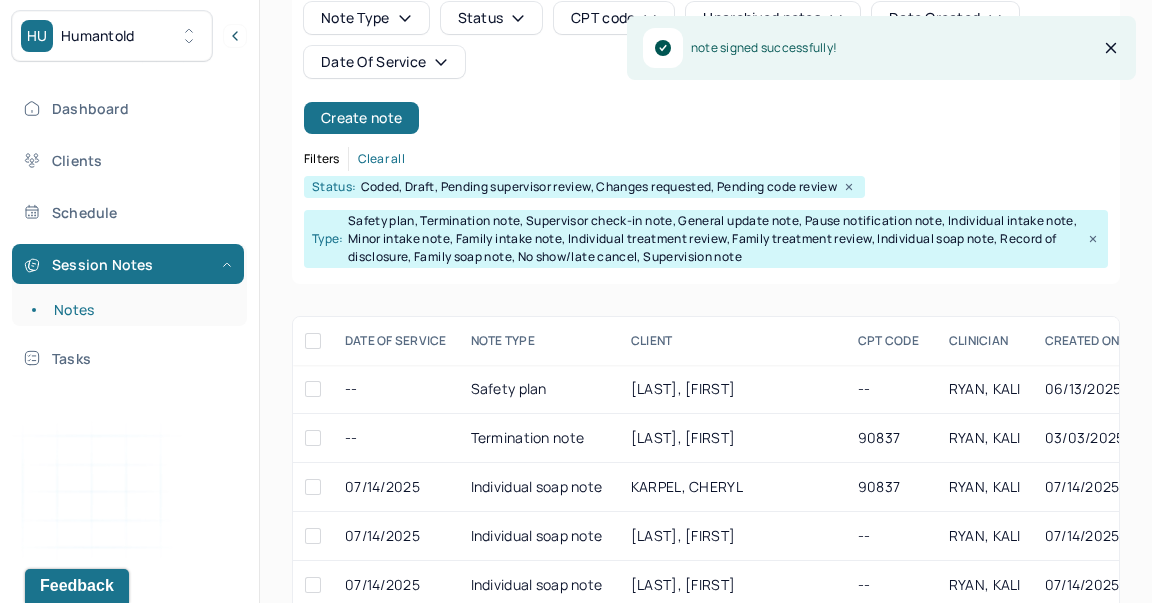 scroll, scrollTop: 429, scrollLeft: 0, axis: vertical 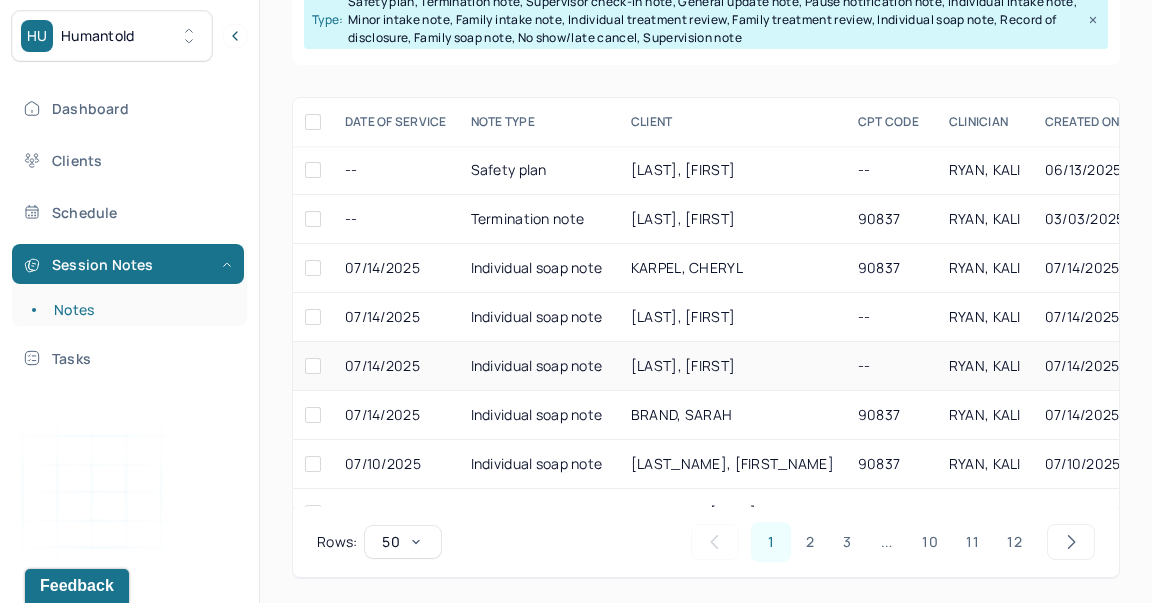 click on "[LAST], [FIRST]" at bounding box center [683, 365] 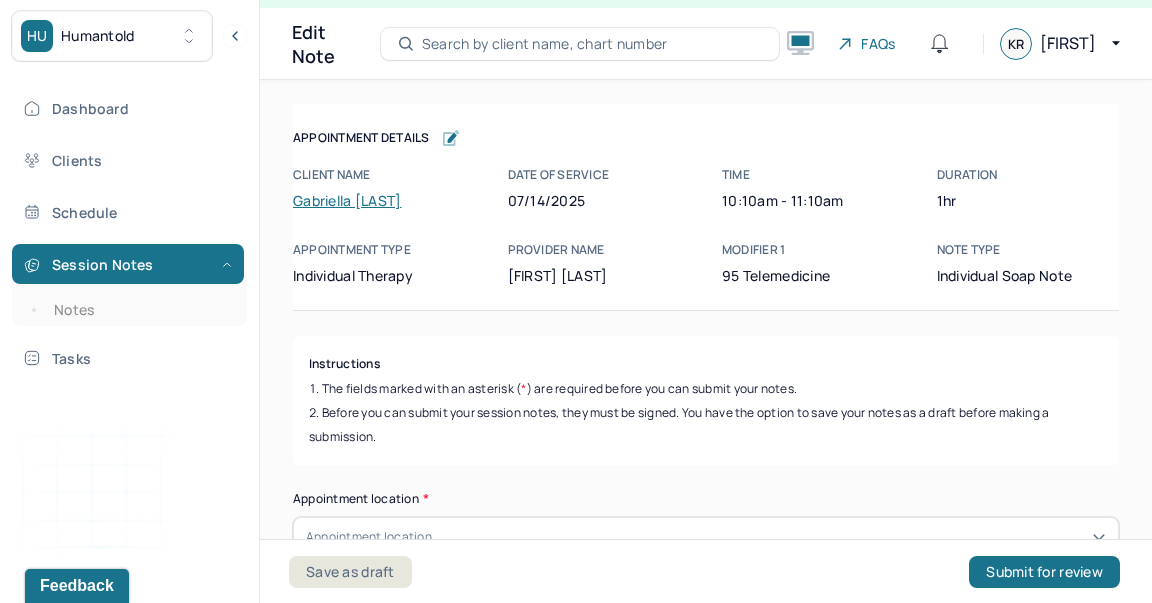 scroll, scrollTop: 36, scrollLeft: 0, axis: vertical 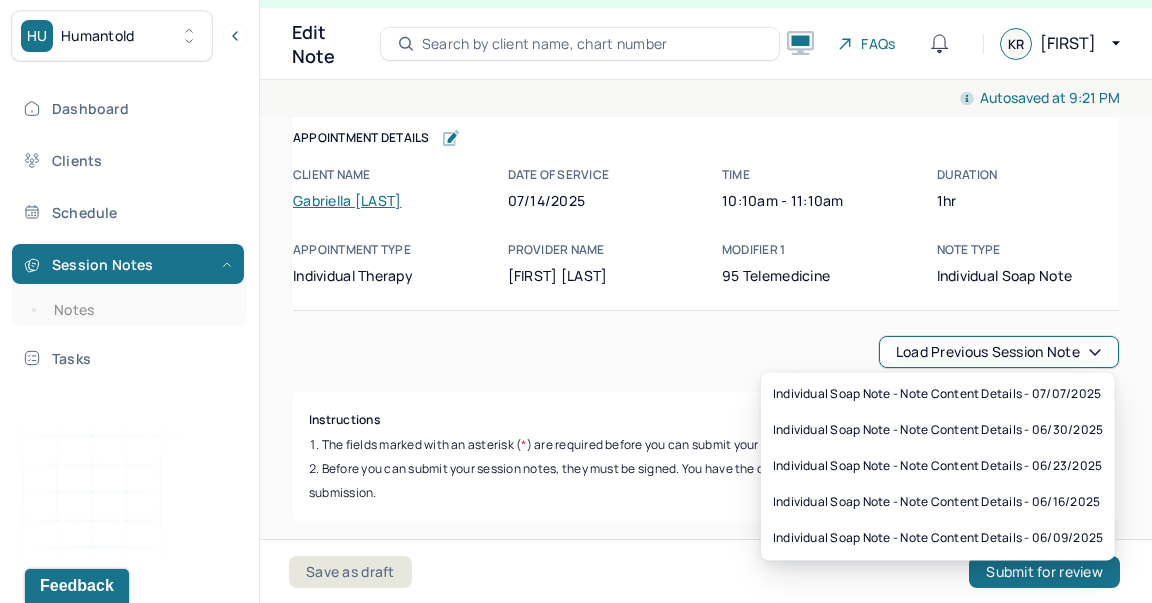 click on "Load previous session note" at bounding box center (999, 352) 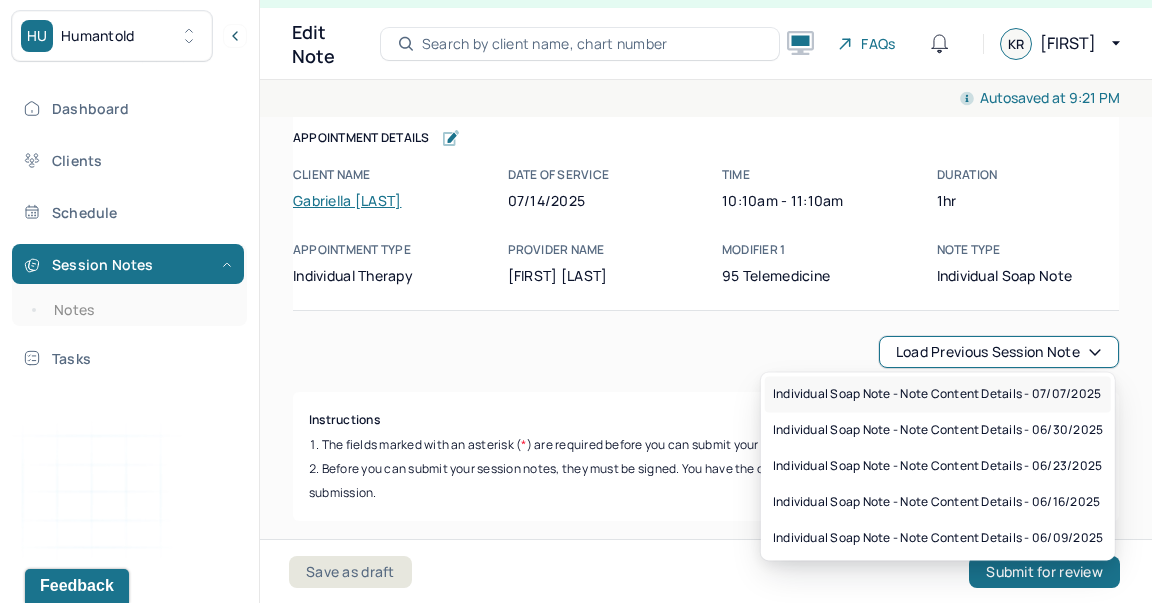 click on "Individual soap note   - Note content Details -   07/07/2025" at bounding box center (937, 394) 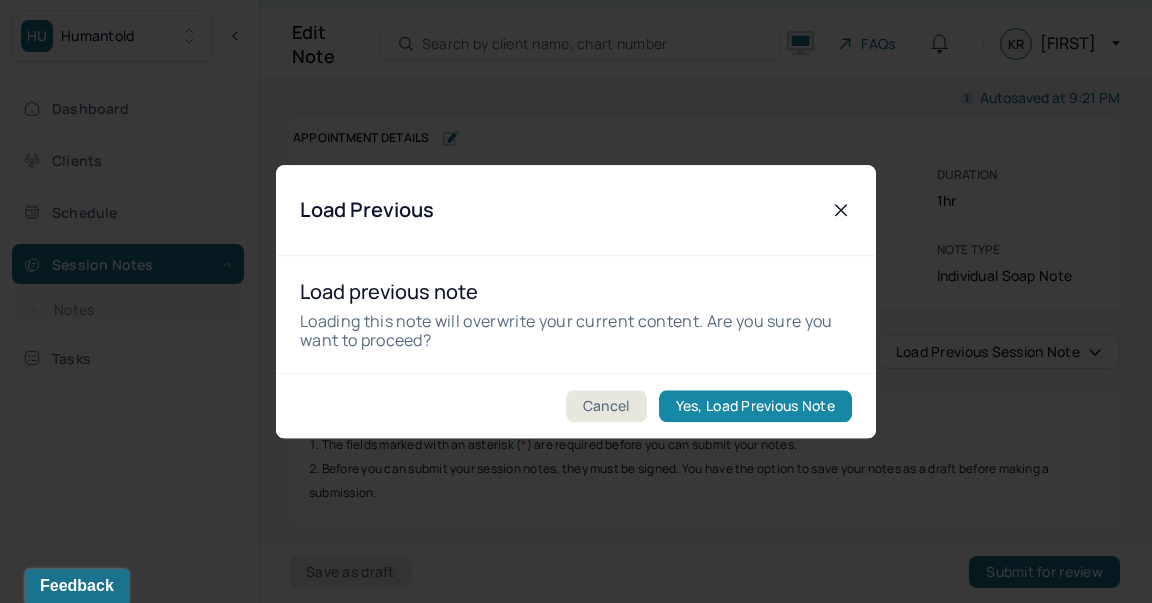 click on "Yes, Load Previous Note" at bounding box center (755, 406) 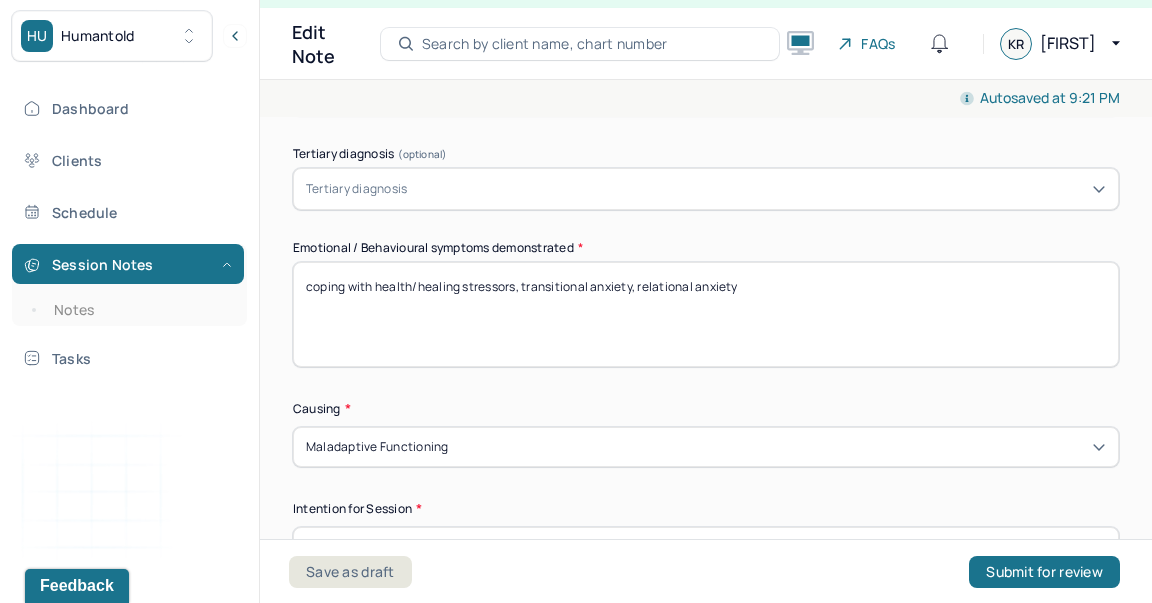 scroll, scrollTop: 953, scrollLeft: 0, axis: vertical 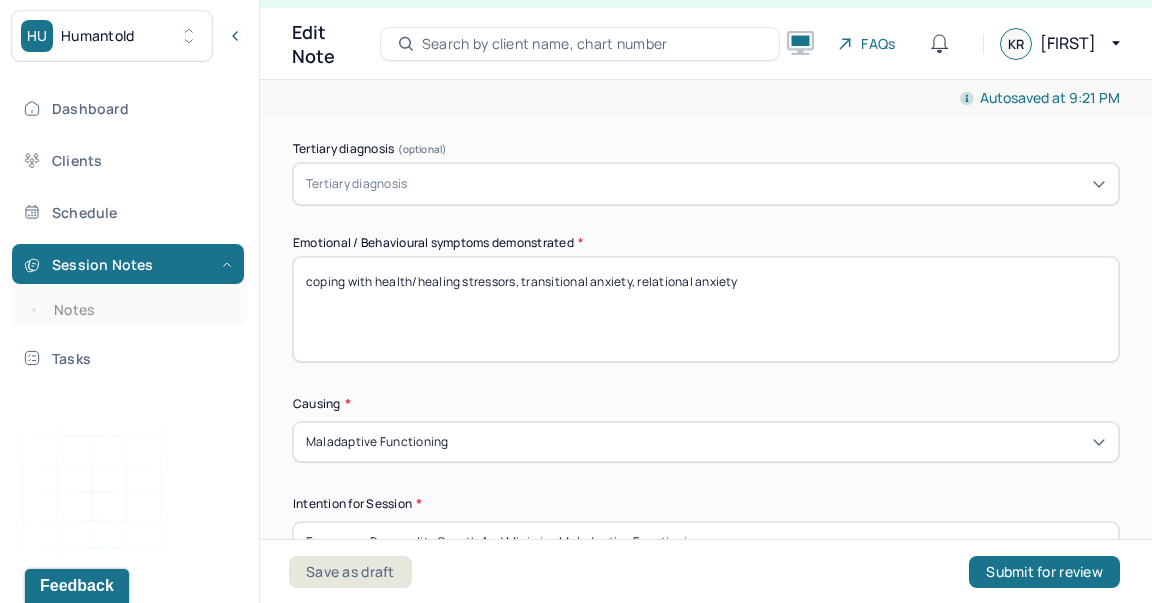 click on "coping with health/healing stressors, transitional anxiety, relational anxiety" at bounding box center (706, 309) 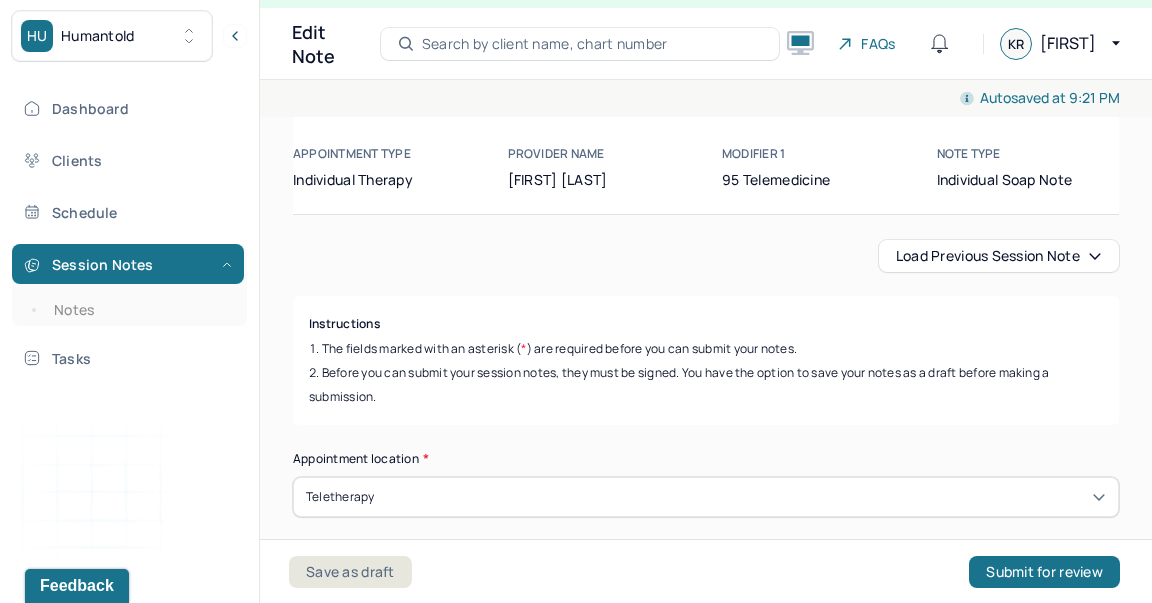 scroll, scrollTop: 101, scrollLeft: 0, axis: vertical 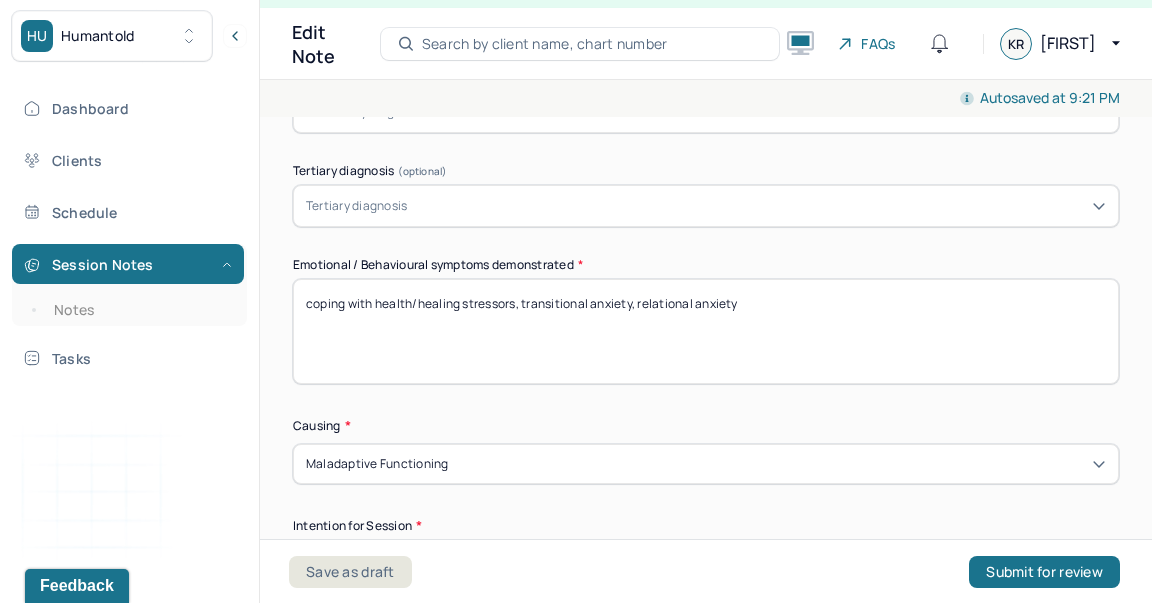 click on "coping with health/healing stressors, transitional anxiety, relational anxiety" at bounding box center [706, 331] 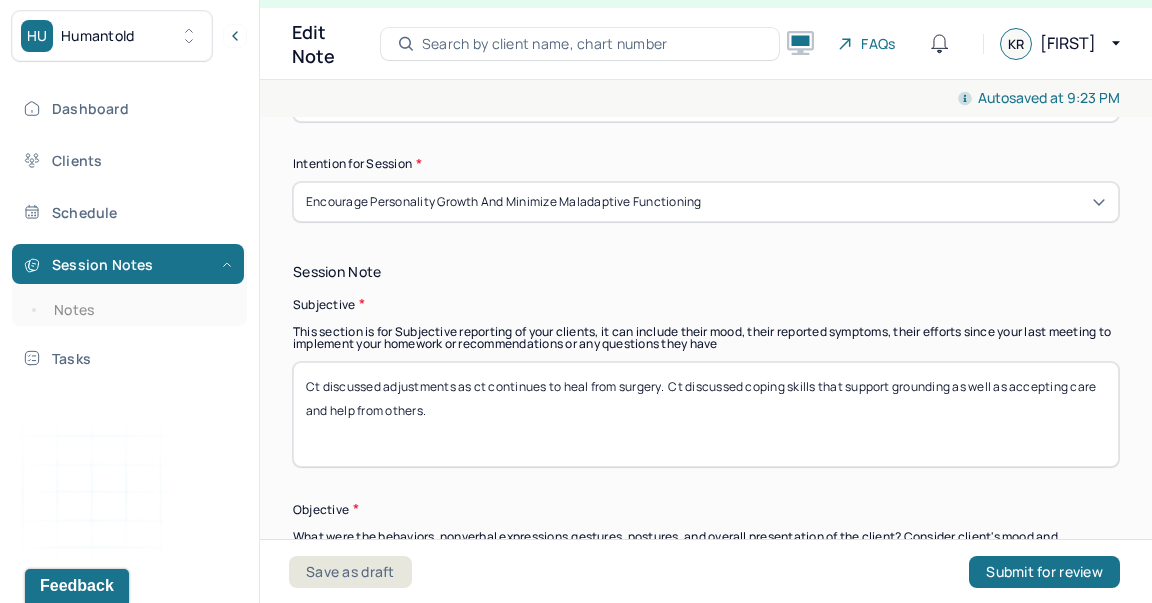 type on "coping with health/healing stressors, anxiety" 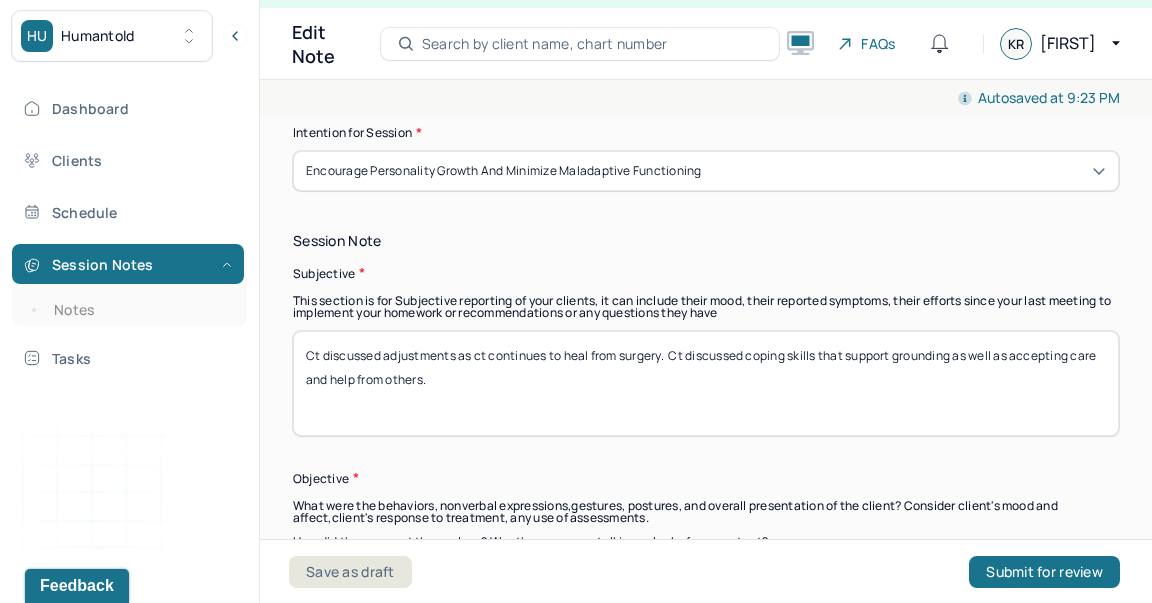 scroll, scrollTop: 1325, scrollLeft: 0, axis: vertical 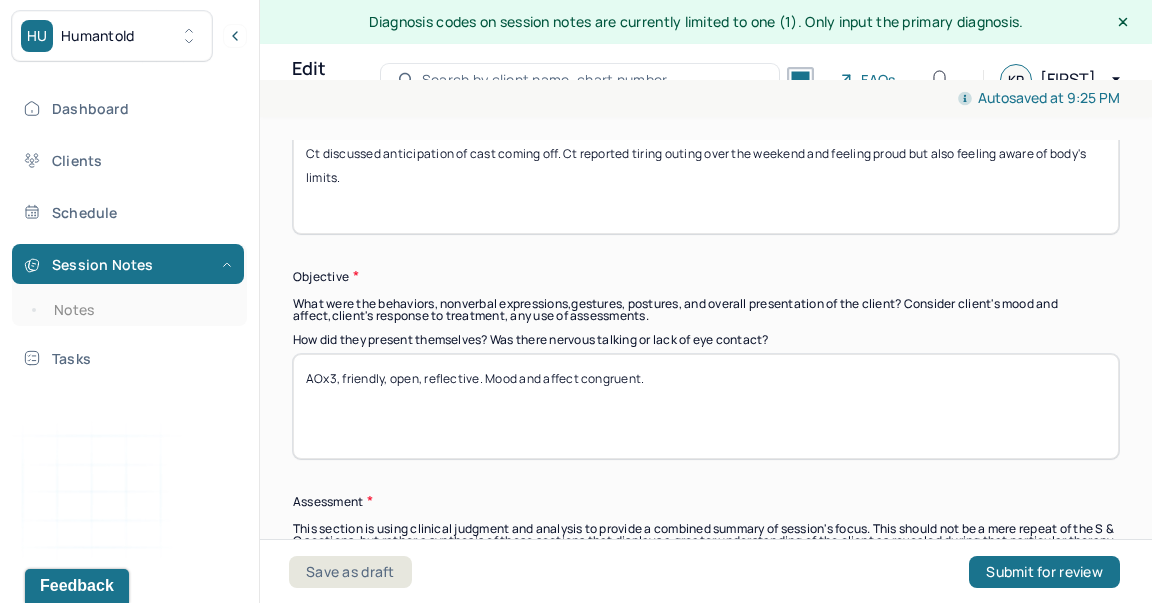 type on "Ct discussed anticipation of cast coming off. Ct reported tiring outing over the weekend and feeling proud but also feeling aware of body's limits." 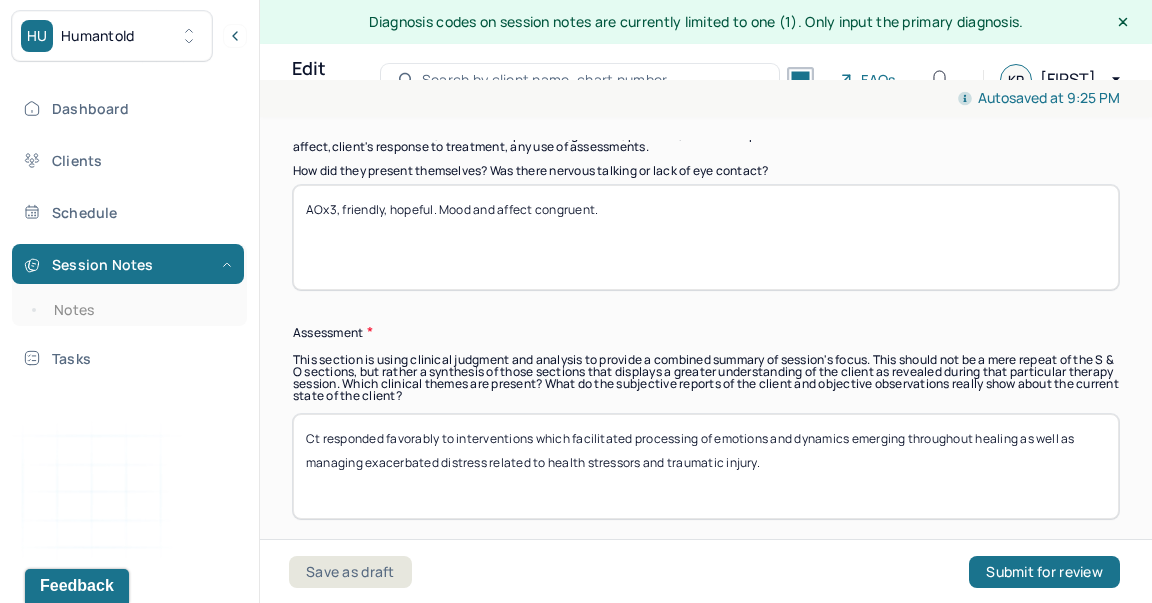 scroll, scrollTop: 1734, scrollLeft: 0, axis: vertical 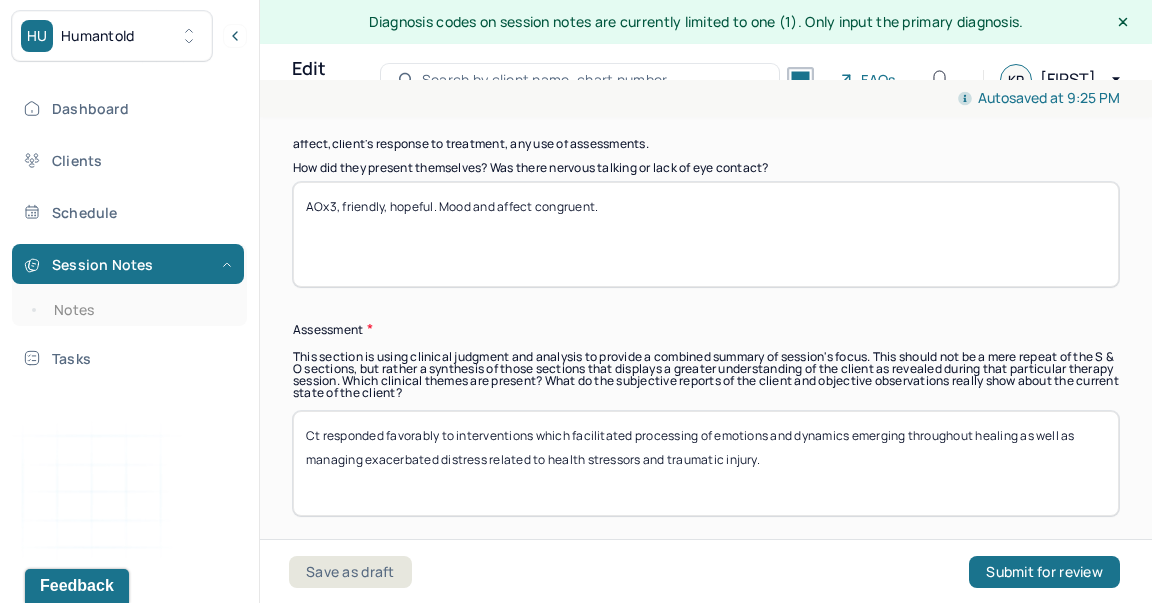 type on "AOx3, friendly, hopeful. Mood and affect congruent." 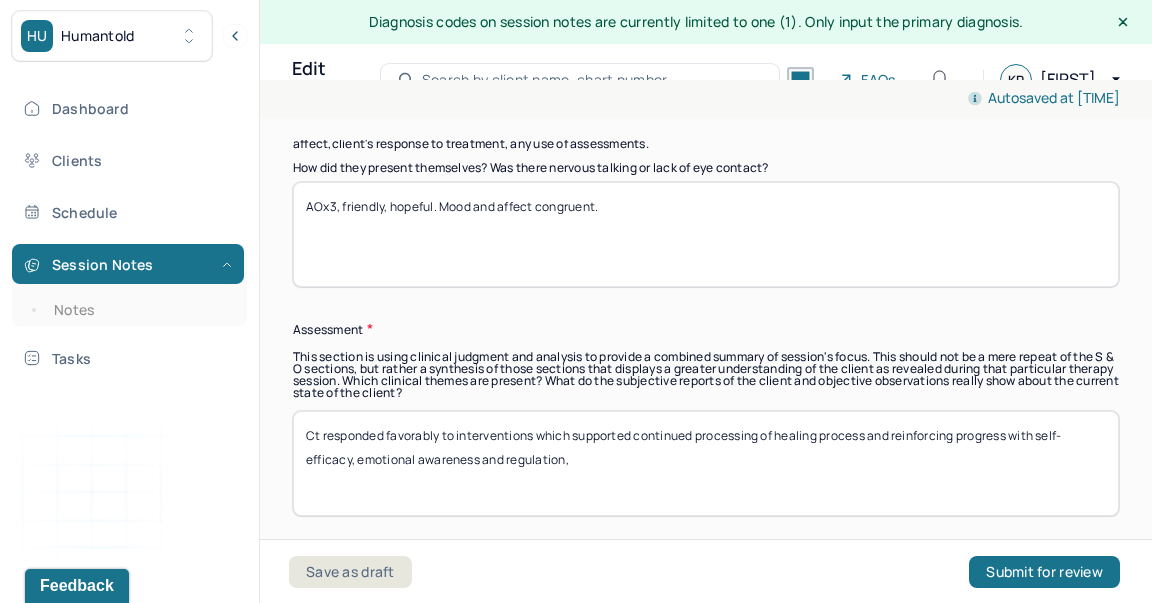 click on "Ct responded favorably to interventions which supported continued processing of healing process and reinforcing progress with self-efficacy, emotional awareness and regulation," at bounding box center [706, 463] 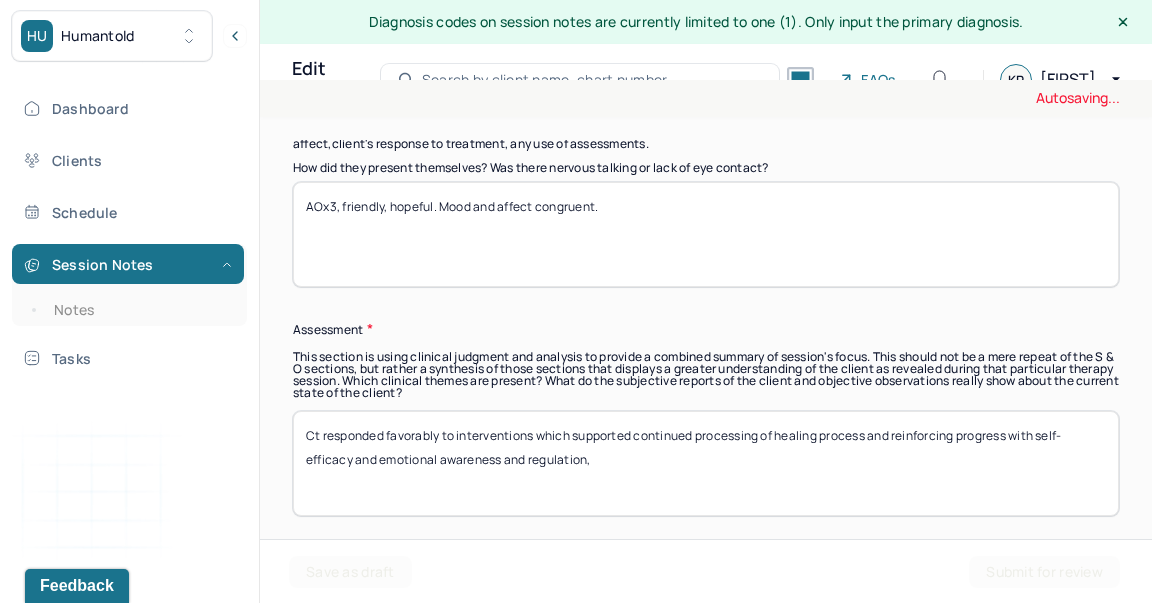 click on "Ct responded favorably to interventions which supported continued processing of healing process and reinforcing progress with self-efficacy, emotional awareness and regulation," at bounding box center [706, 463] 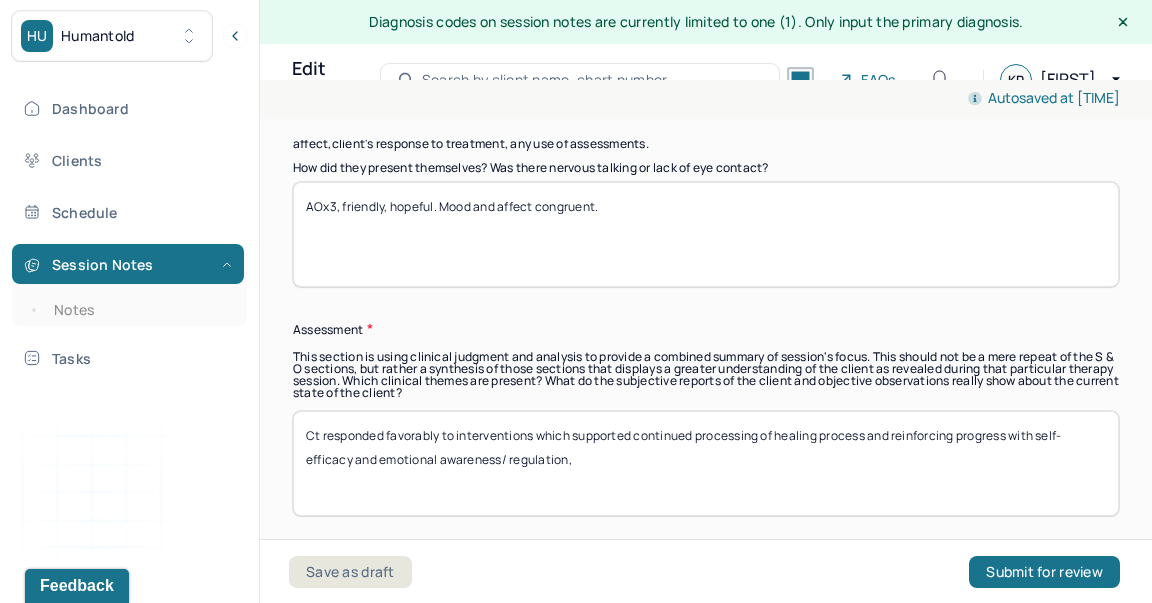 click on "Ct responded favorably to interventions which supported continued processing of healing process and reinforcing progress with self-efficacy and emotional awareness and regulation," at bounding box center (706, 463) 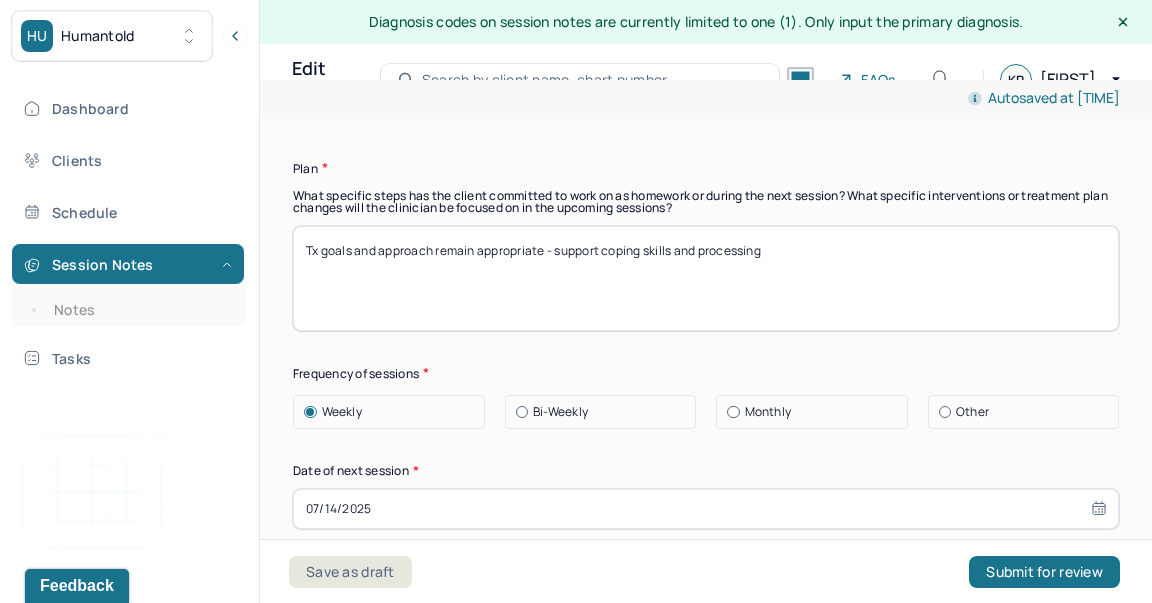 scroll, scrollTop: 2747, scrollLeft: 0, axis: vertical 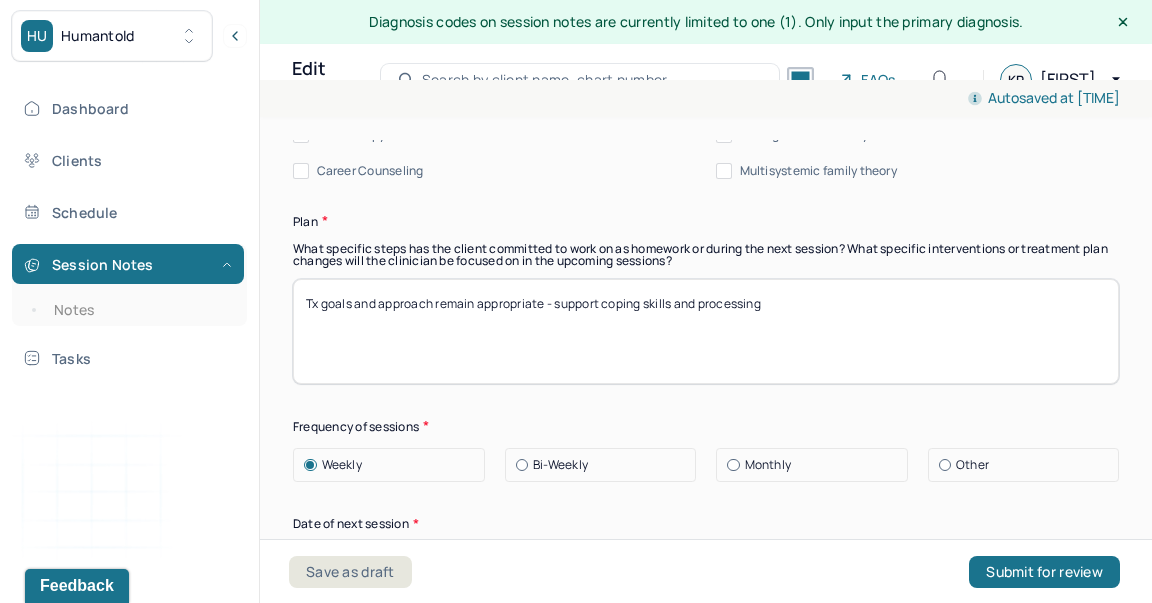 type on "Ct responded favorably to interventions which supported continued processing of healing process and reinforcing progress with self-efficacy and emotional awareness/ regulation as this support continued anxiety management." 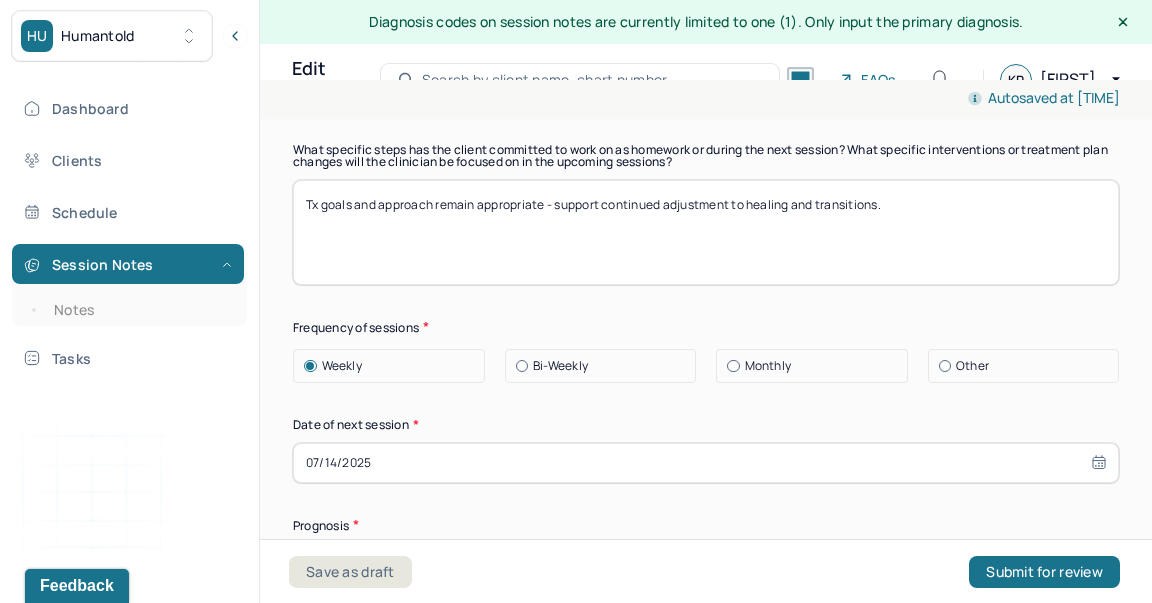 scroll, scrollTop: 2887, scrollLeft: 0, axis: vertical 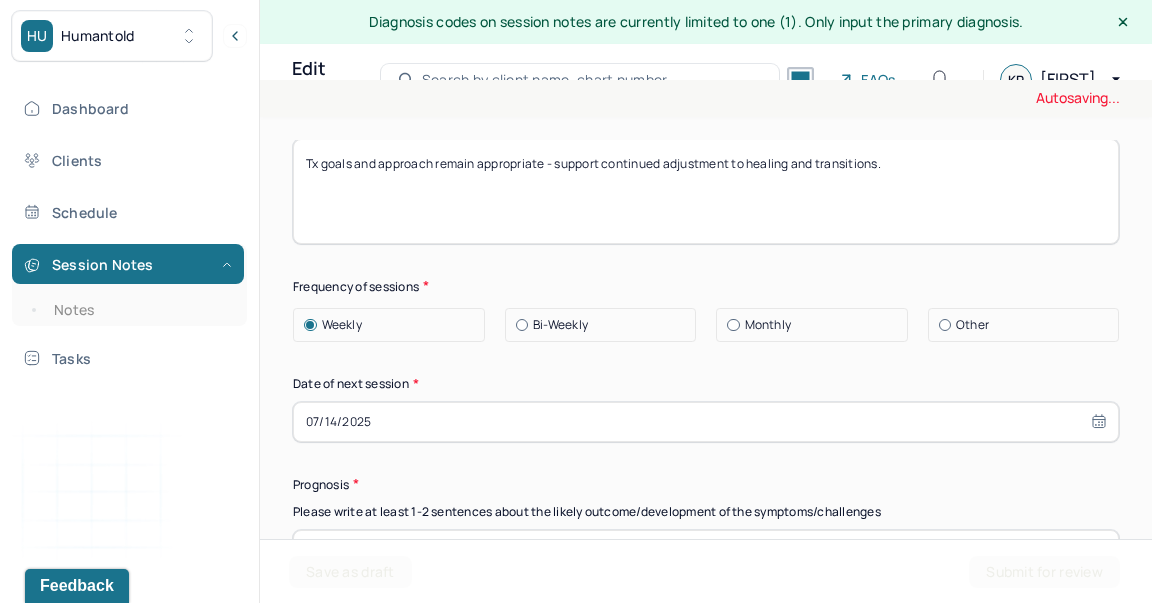 type on "Tx goals and approach remain appropriate - support continued adjustment to healing and transitions." 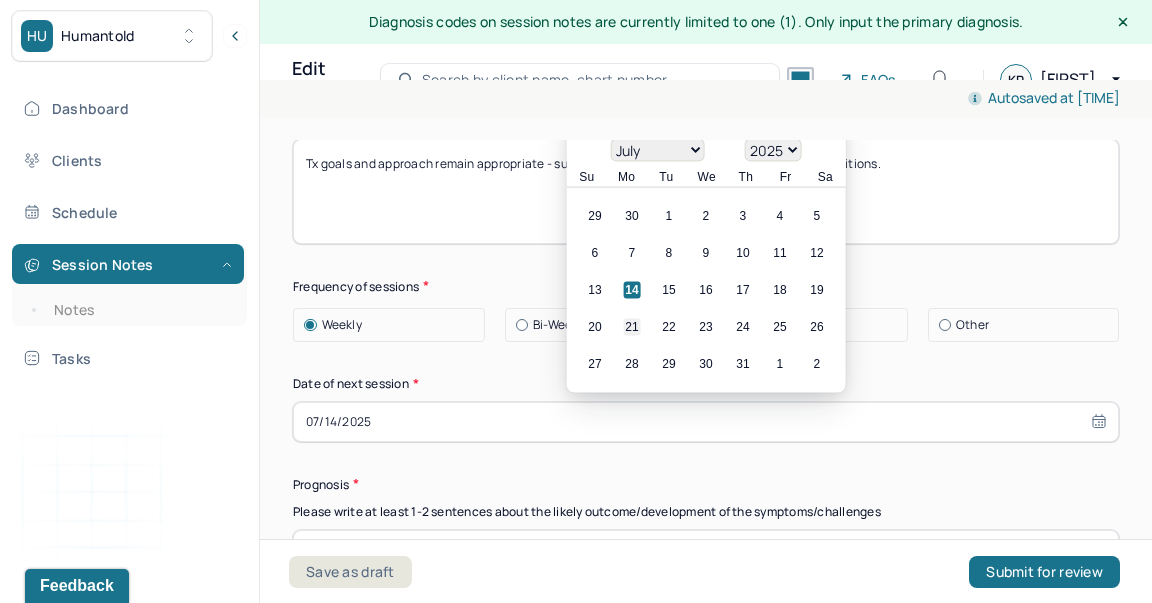 click on "21" at bounding box center (632, 326) 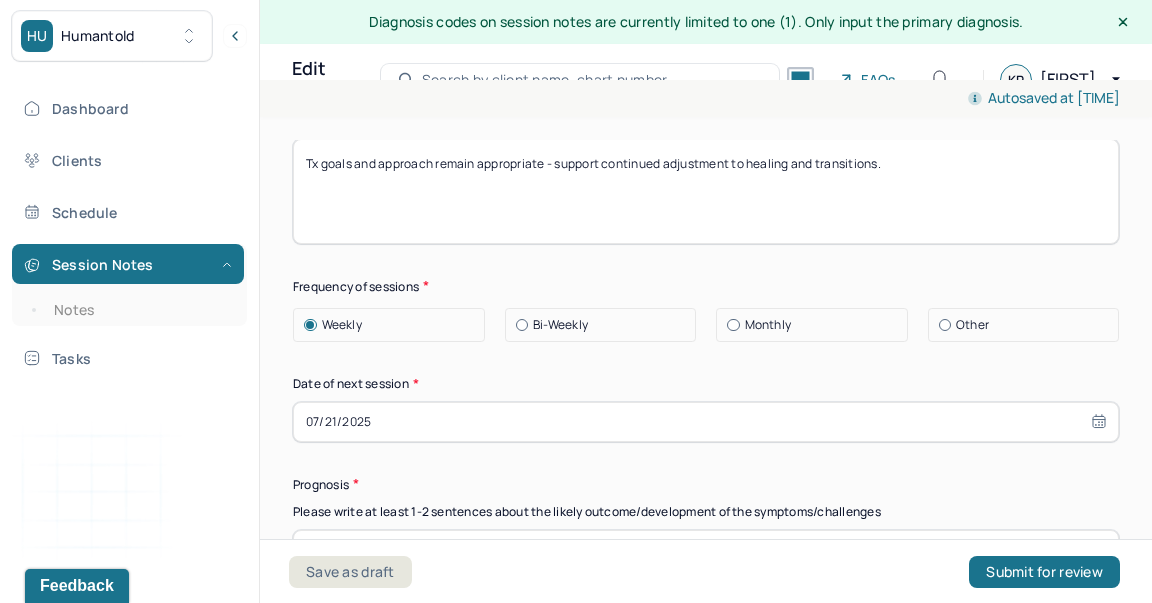 scroll, scrollTop: 3069, scrollLeft: 0, axis: vertical 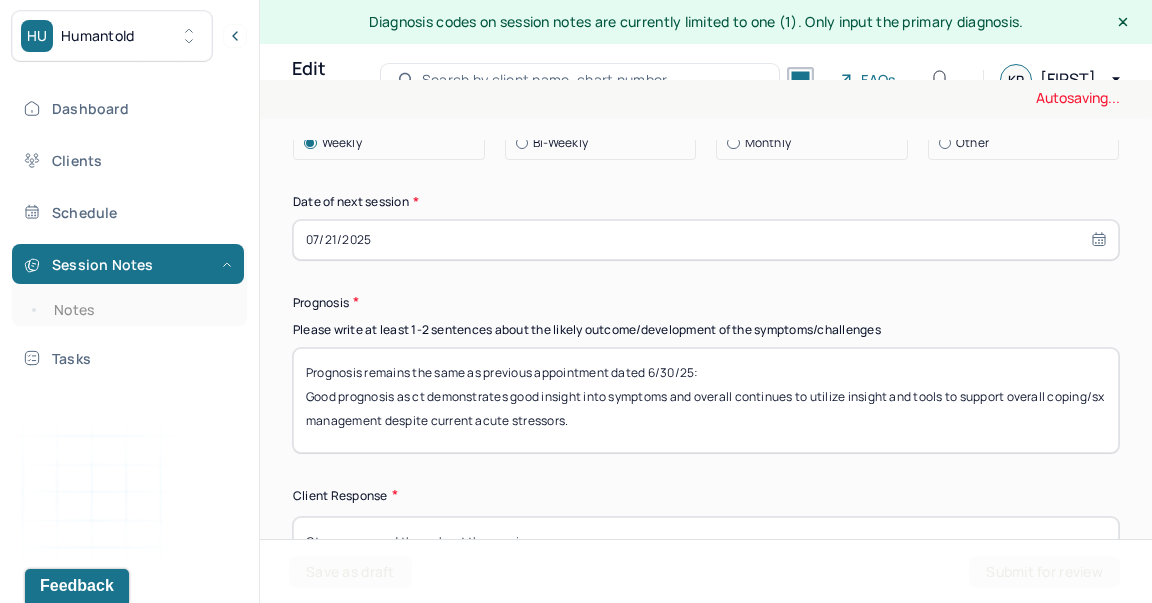 click on "Prognosis remains the same as previous appointment dated 6/30/25:
Good prognosis as ct demonstrates good insight into symptoms and overall continues to utilize insight and tools to support overall coping/sx management despite current acute stressors." at bounding box center [706, 400] 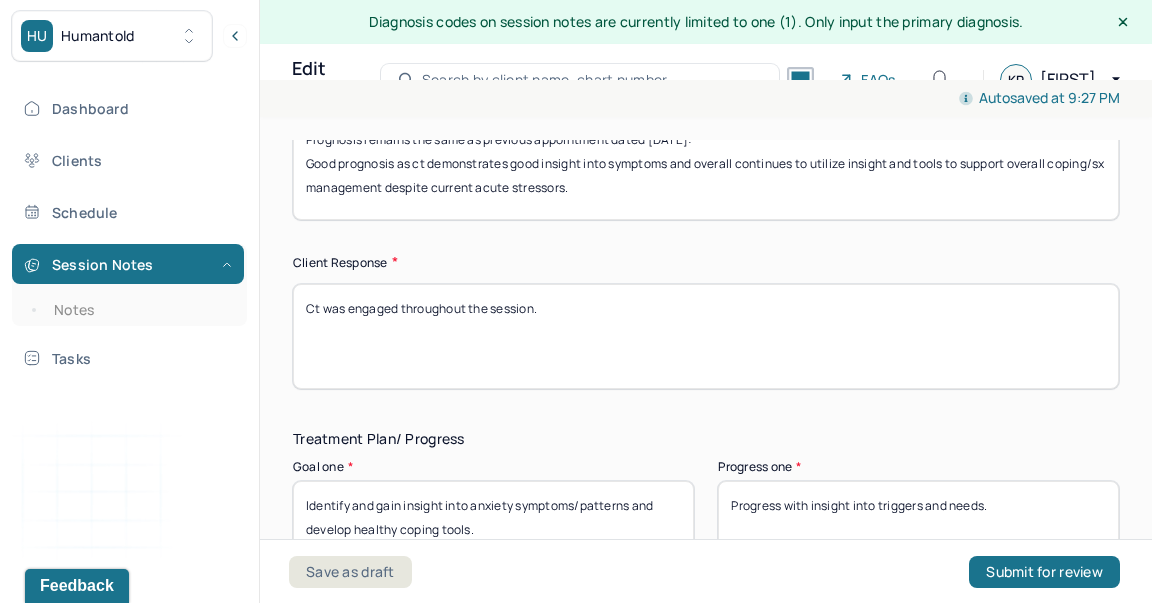 scroll, scrollTop: 3304, scrollLeft: 0, axis: vertical 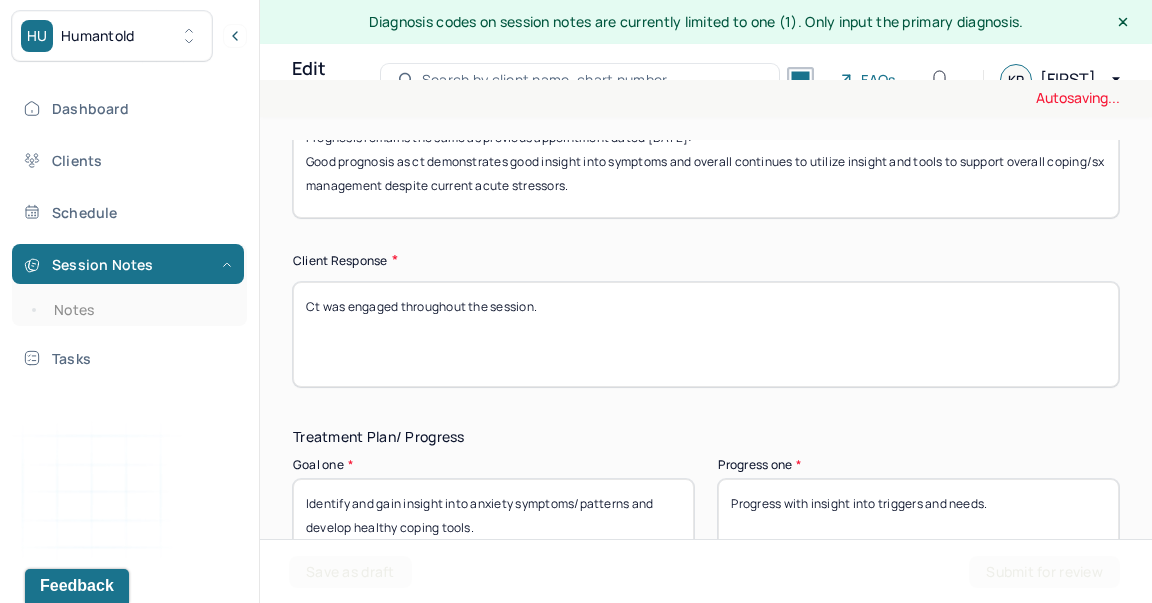 type on "Prognosis remains the same as previous appointment dated [DATE]:
Good prognosis as ct demonstrates good insight into symptoms and overall continues to utilize insight and tools to support overall coping/sx management despite current acute stressors." 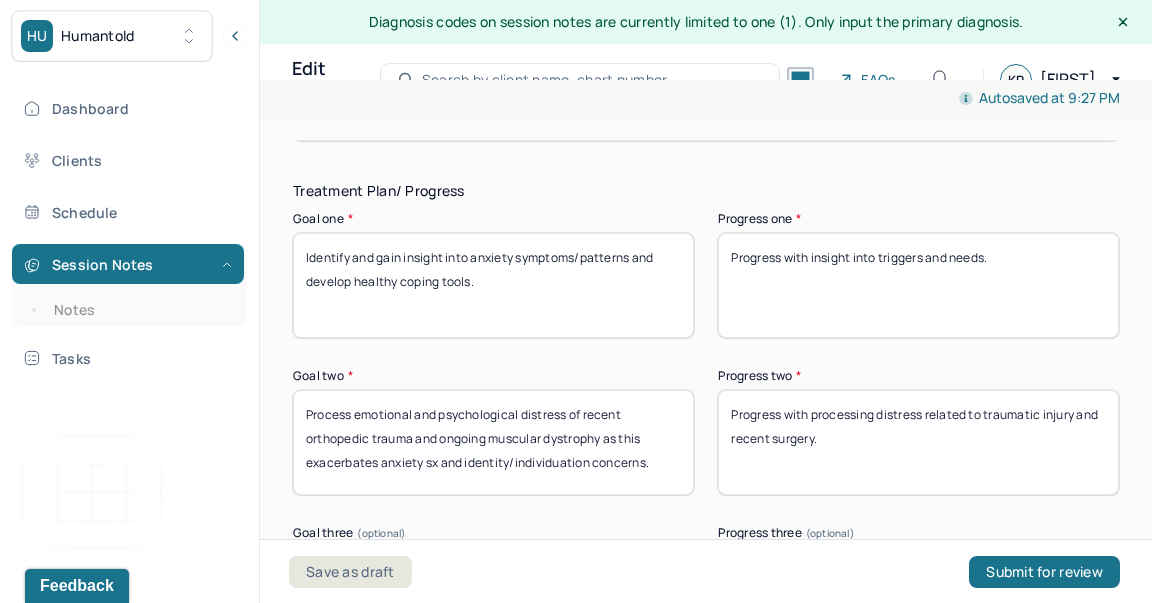 scroll, scrollTop: 3553, scrollLeft: 0, axis: vertical 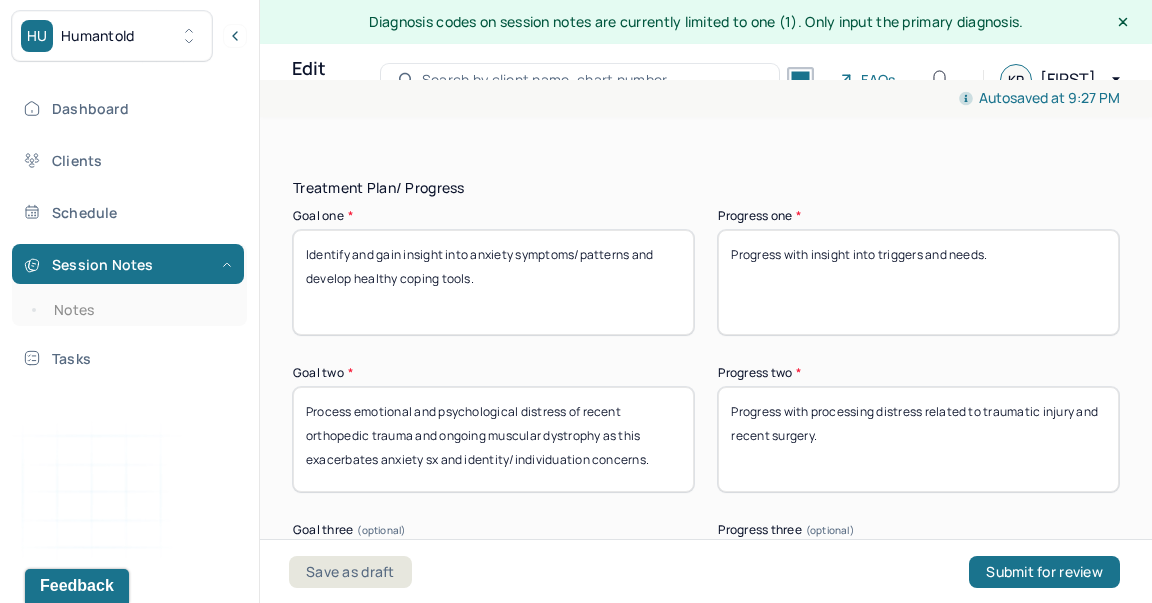 type on "Ct was engaged and forthcoming." 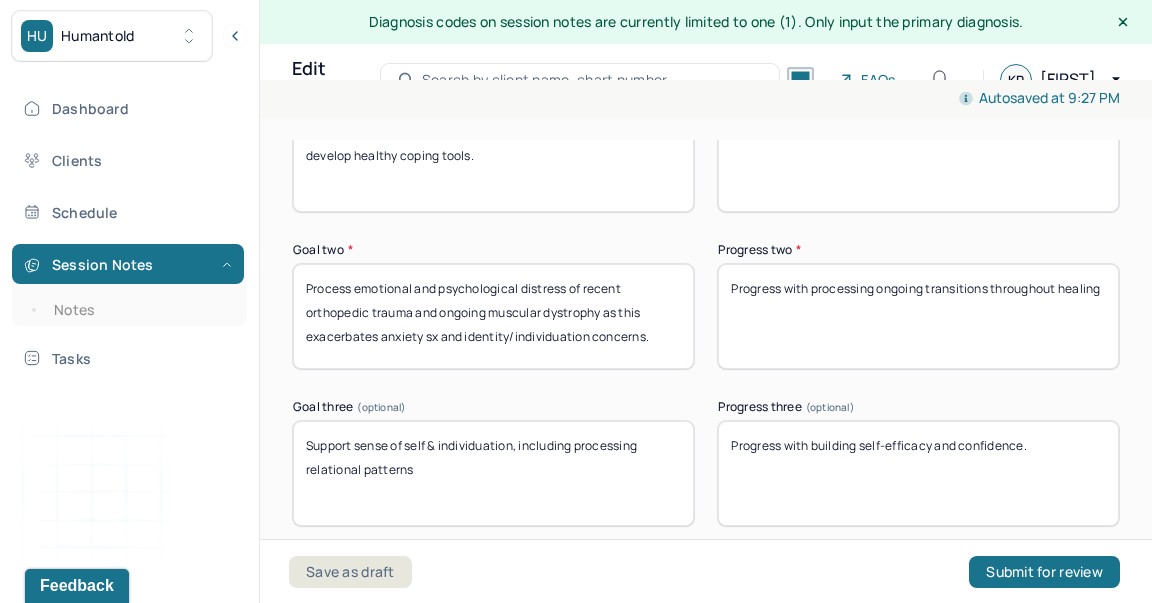 scroll, scrollTop: 3725, scrollLeft: 0, axis: vertical 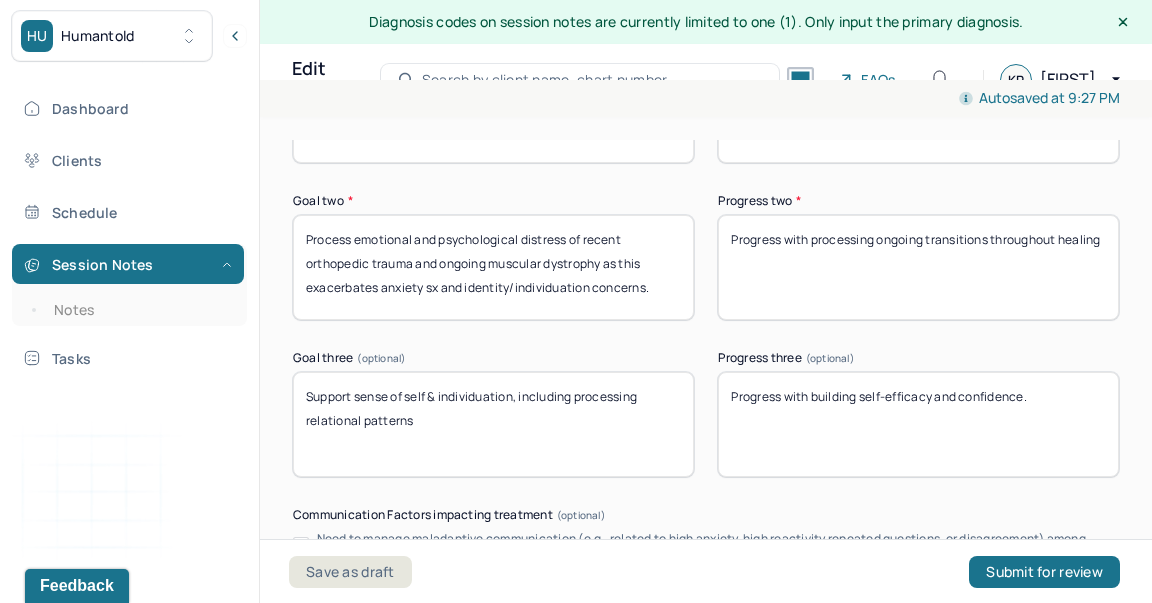 type on "Progress with processing ongoing transitions throughout healing" 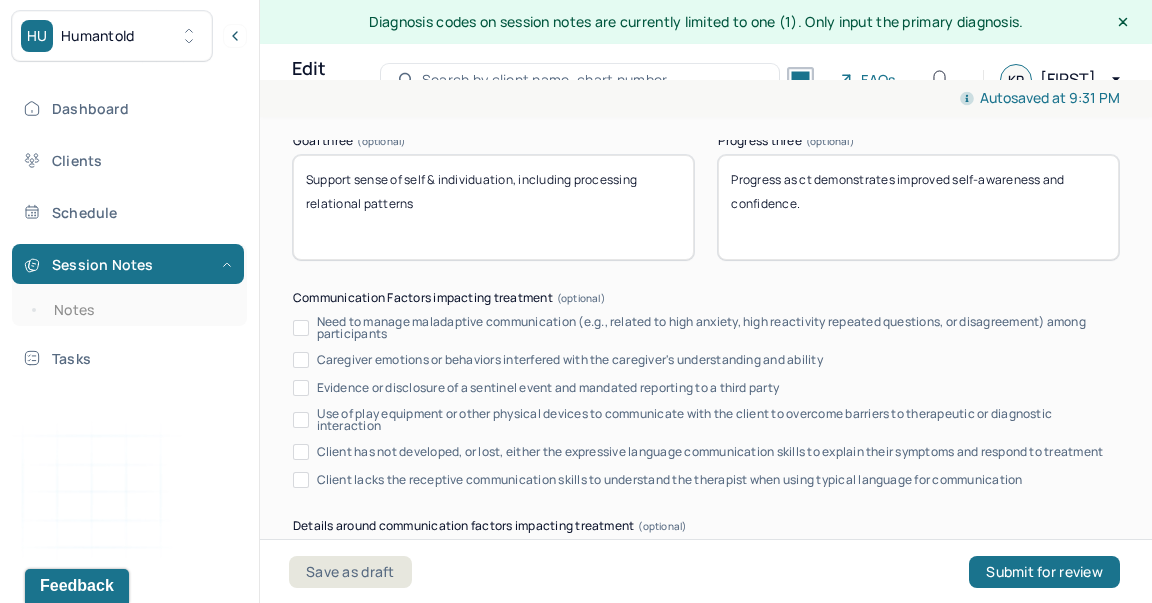 scroll, scrollTop: 4236, scrollLeft: 0, axis: vertical 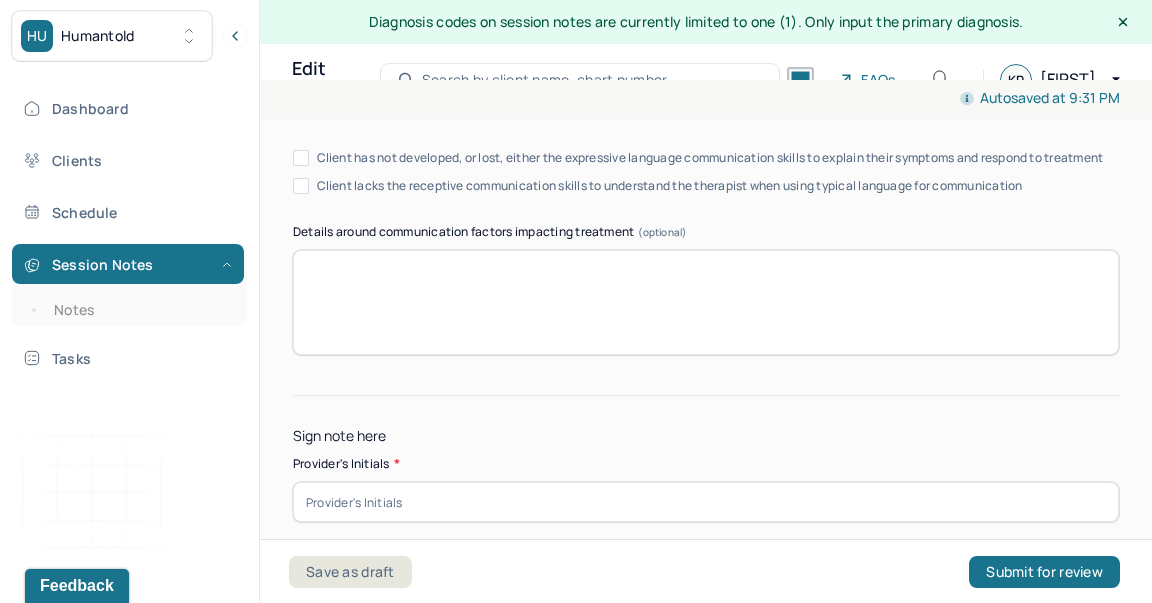 type on "Progress as ct demonstrates improved self-awareness and confidence." 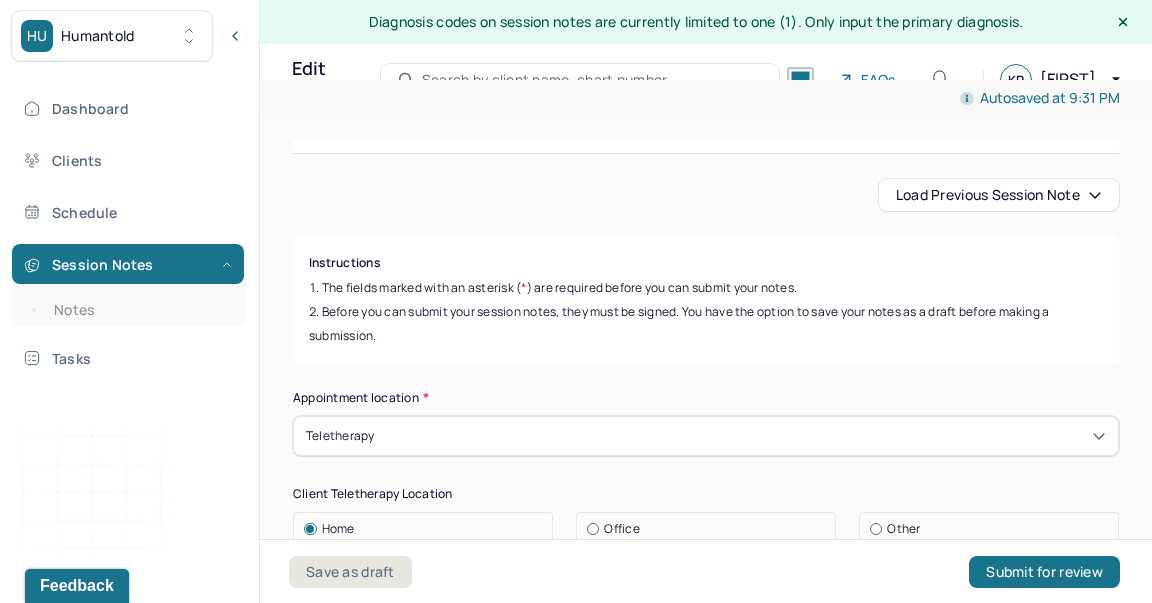 scroll, scrollTop: 0, scrollLeft: 0, axis: both 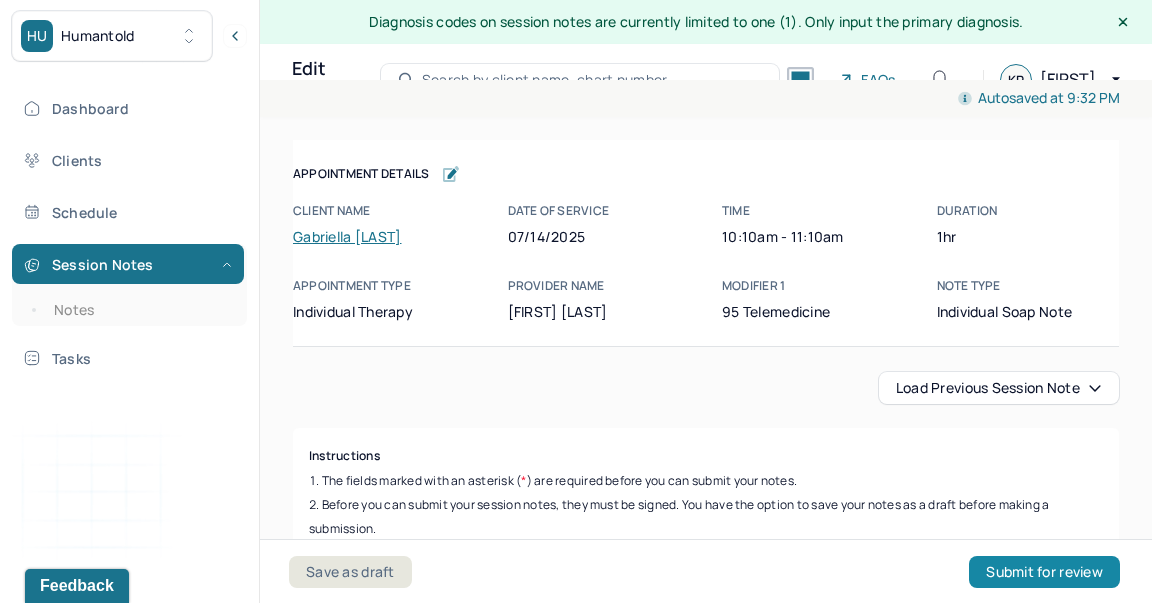 type on "KR" 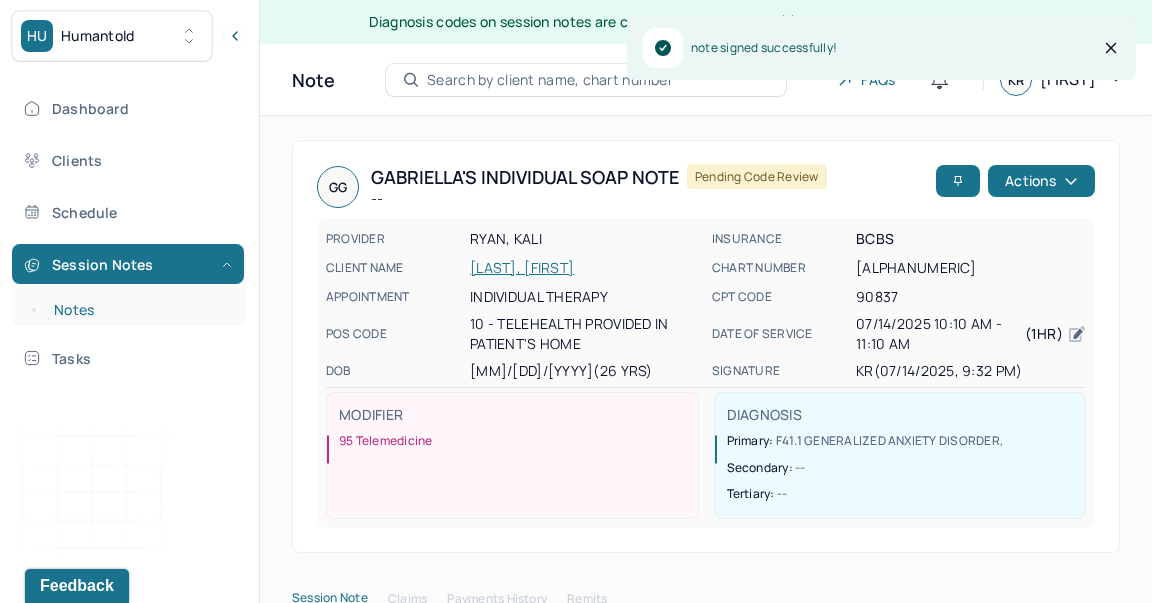 click on "Notes" at bounding box center [139, 310] 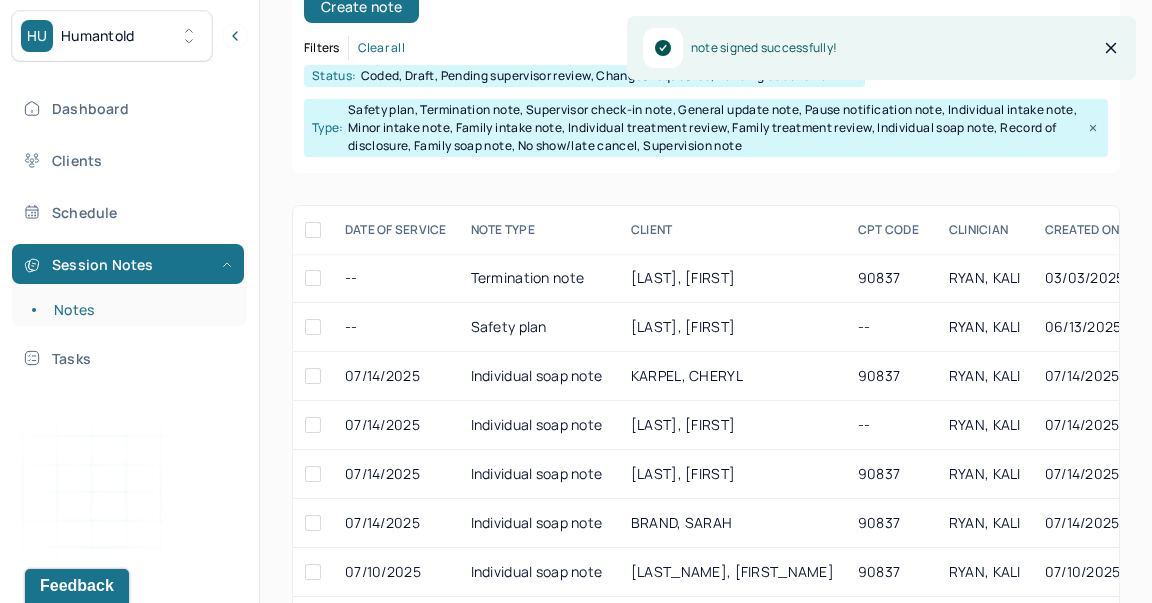scroll, scrollTop: 429, scrollLeft: 0, axis: vertical 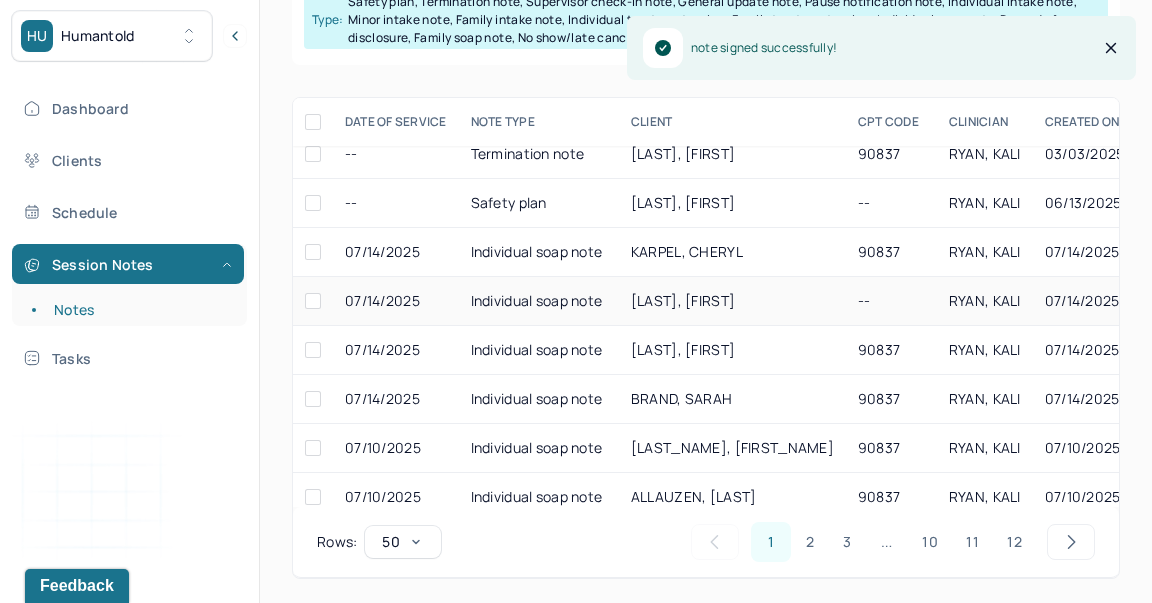 click on "[LAST], [FIRST]" at bounding box center [732, 301] 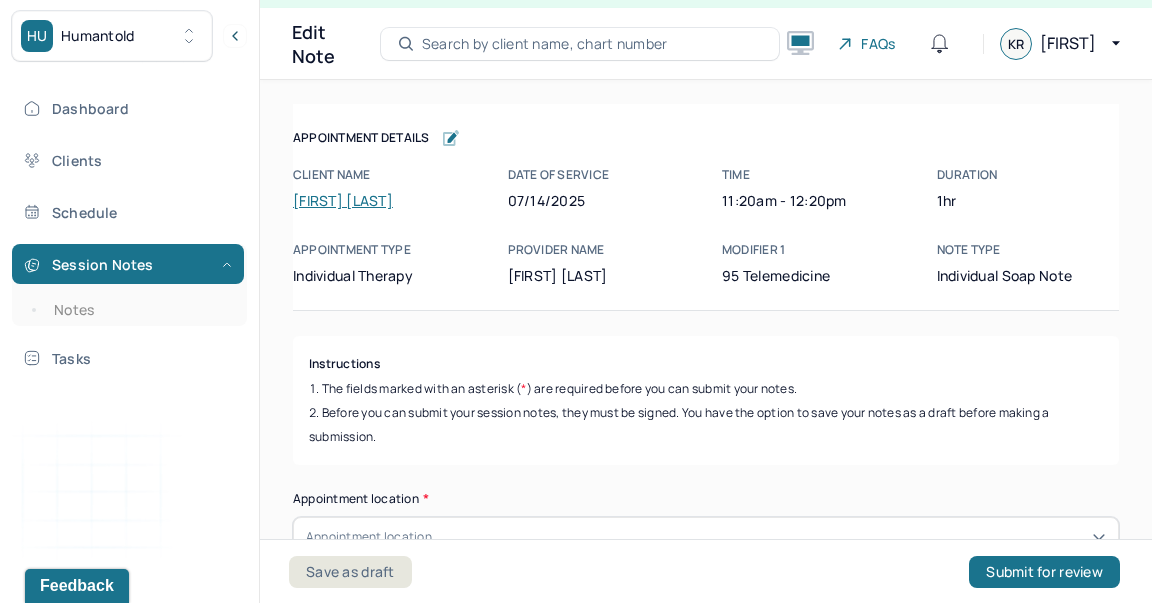 scroll, scrollTop: 36, scrollLeft: 0, axis: vertical 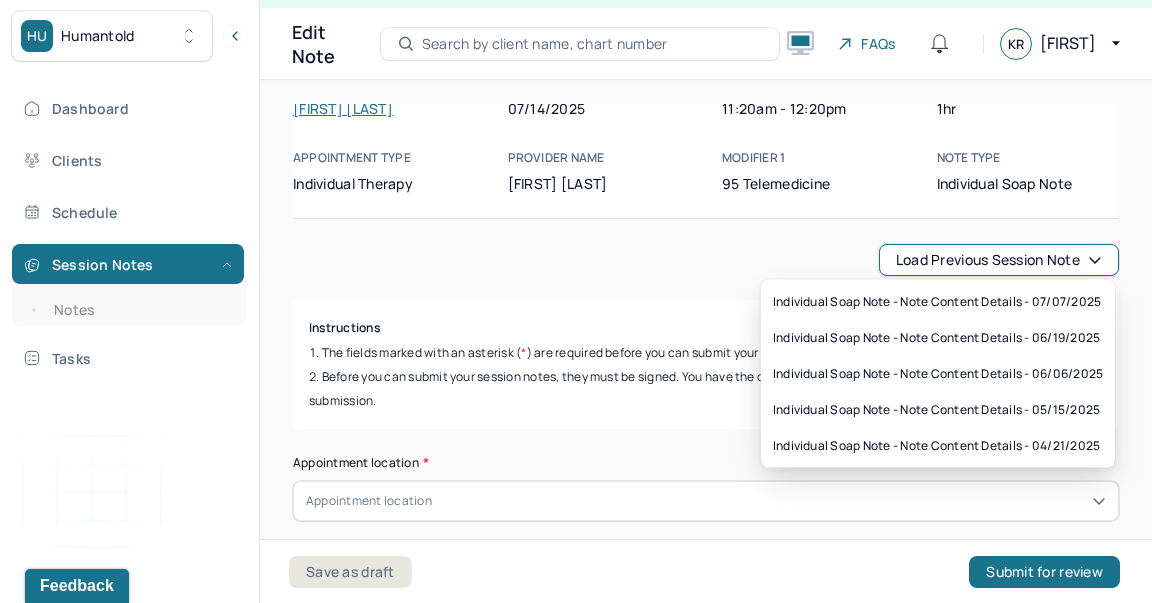 click on "Load previous session note" at bounding box center [999, 260] 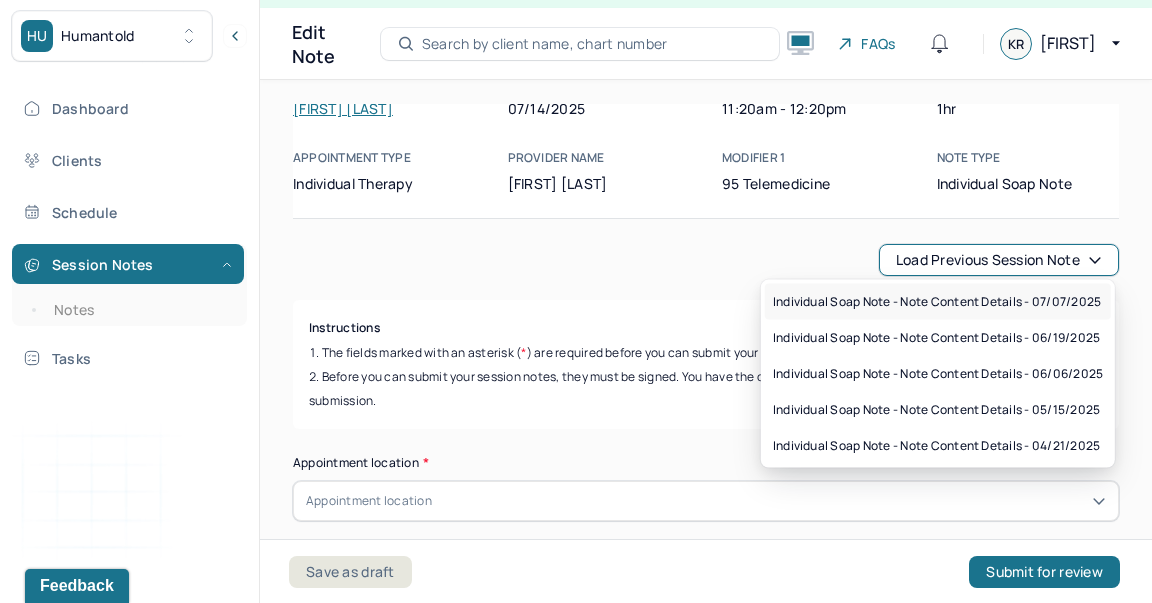 click on "Individual soap note   - Note content Details -   07/07/2025" at bounding box center [937, 302] 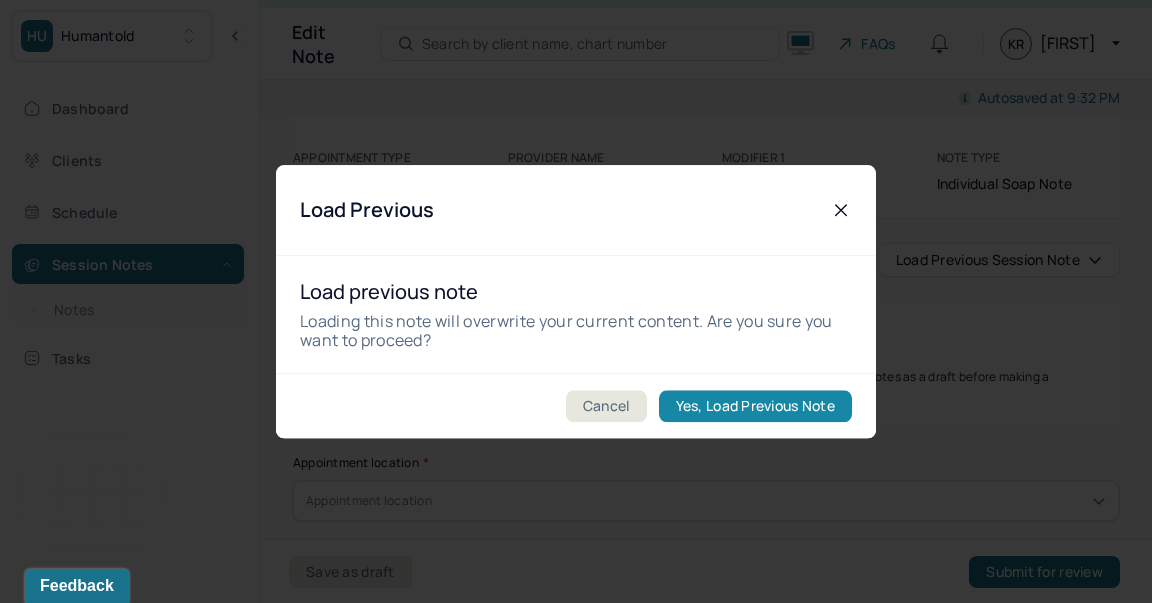click on "Yes, Load Previous Note" at bounding box center [755, 406] 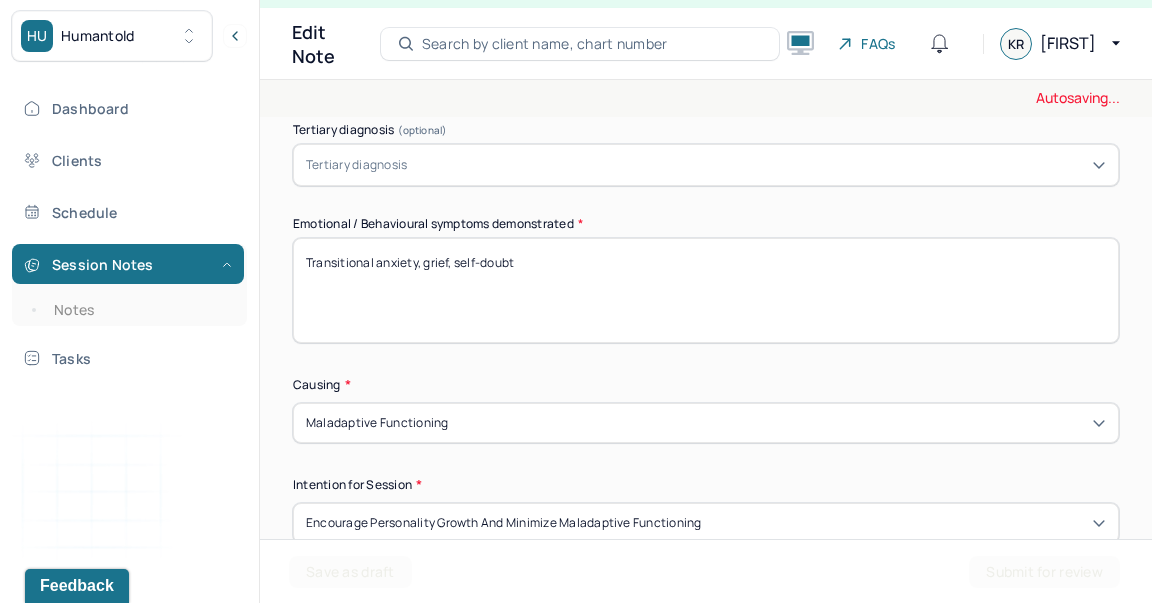 scroll, scrollTop: 1004, scrollLeft: 0, axis: vertical 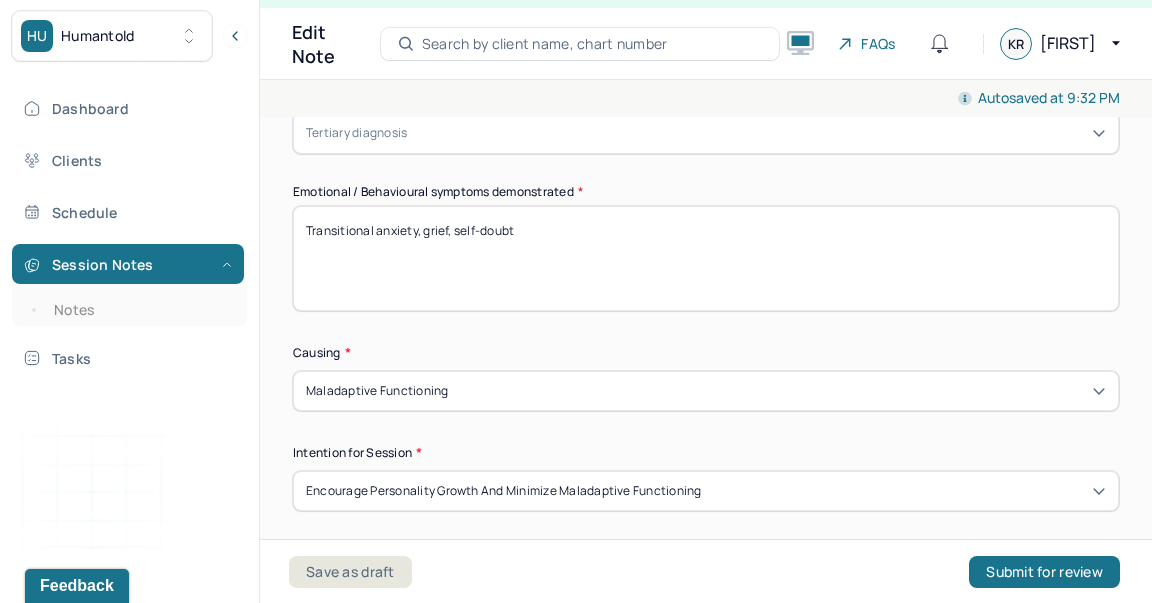 click on "Transitional anxiety, grief, self-doubt" at bounding box center (706, 258) 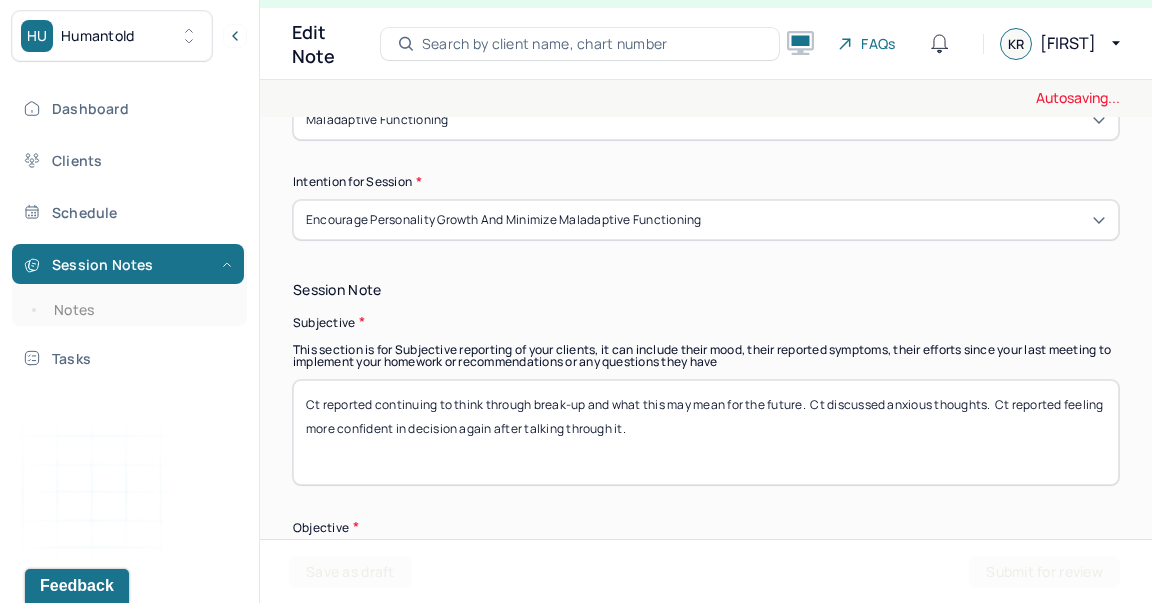 scroll, scrollTop: 1277, scrollLeft: 0, axis: vertical 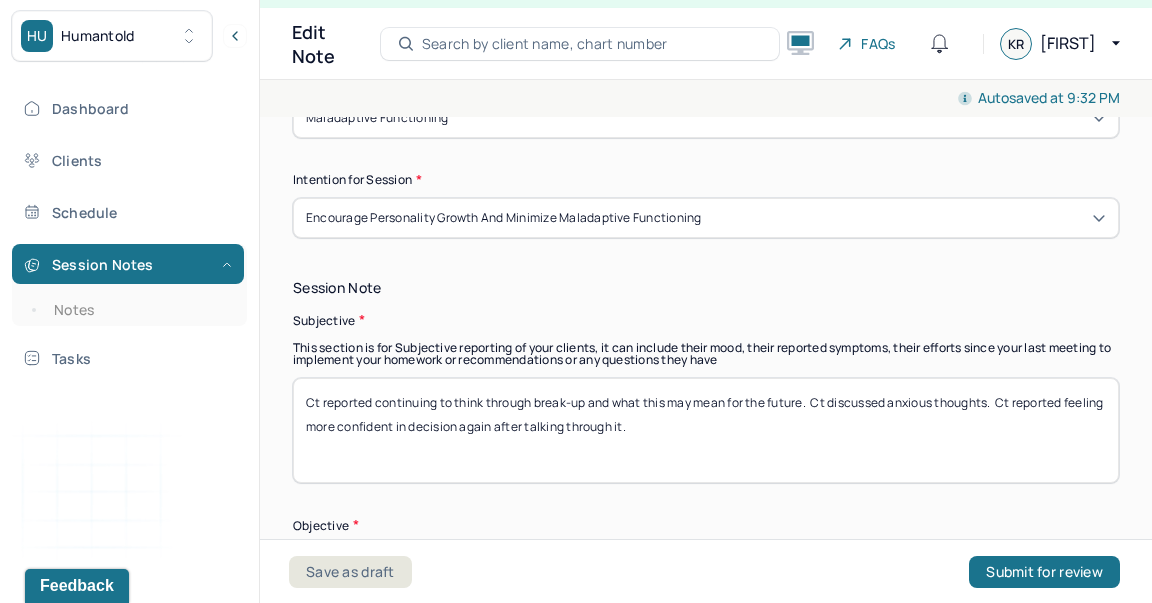 type on "guilt, transitional anxiety, shame" 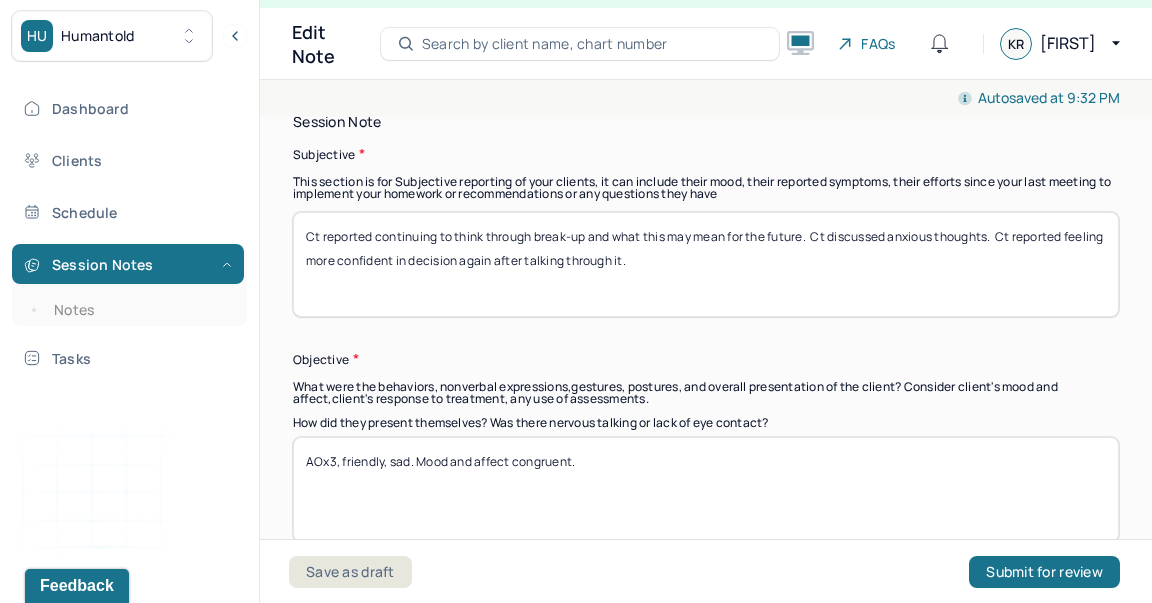 scroll, scrollTop: 1463, scrollLeft: 0, axis: vertical 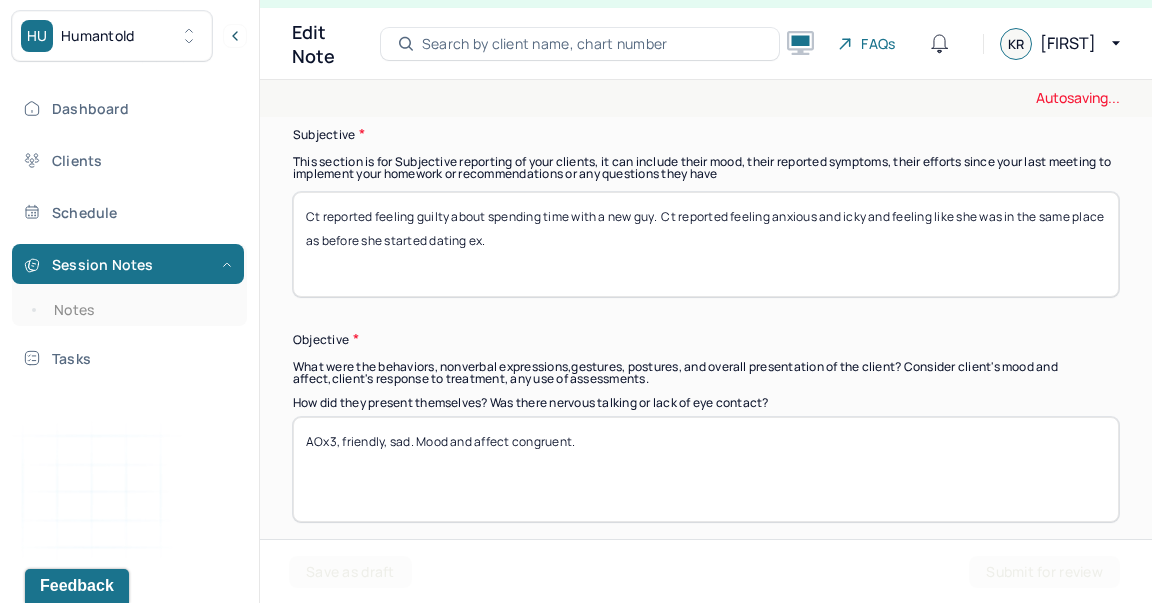 type on "Ct reported feeling guilty about spending time with a new guy.  Ct reported feeling anxious and icky and feeling like she was in the same place as before she started dating ex." 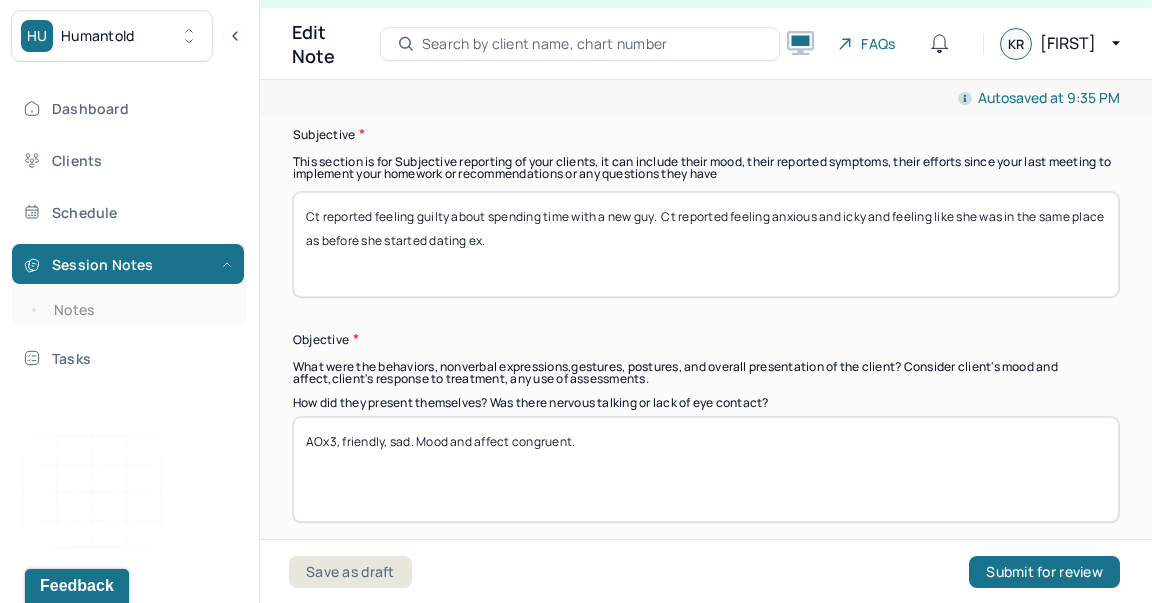 click on "AOx3, friendly, sad. Mood and affect congruent." at bounding box center [706, 469] 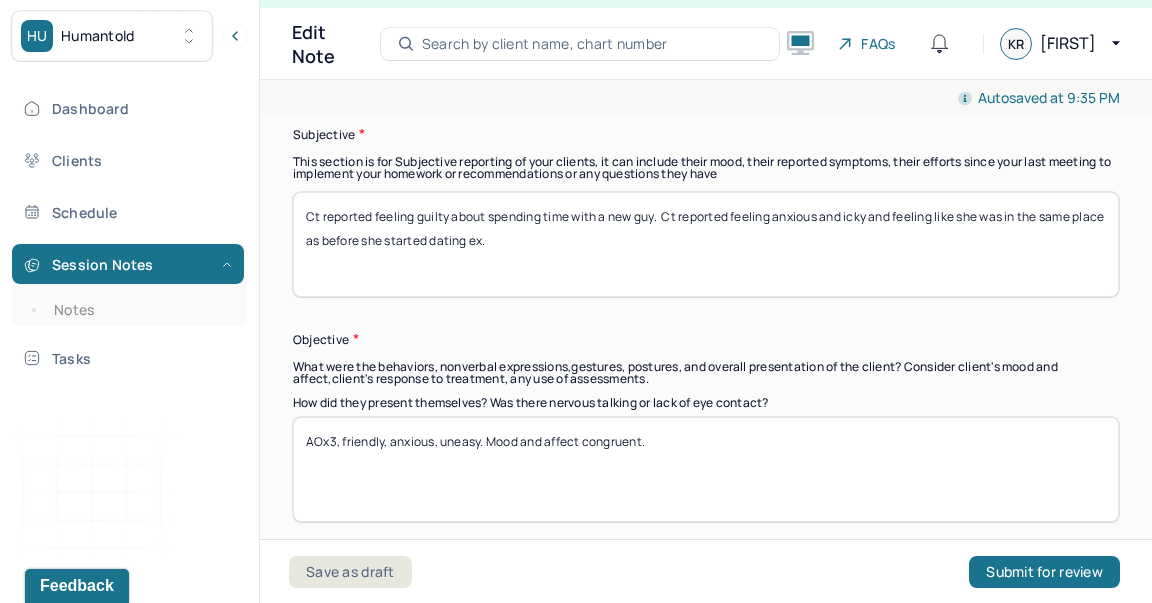 scroll, scrollTop: 1847, scrollLeft: 0, axis: vertical 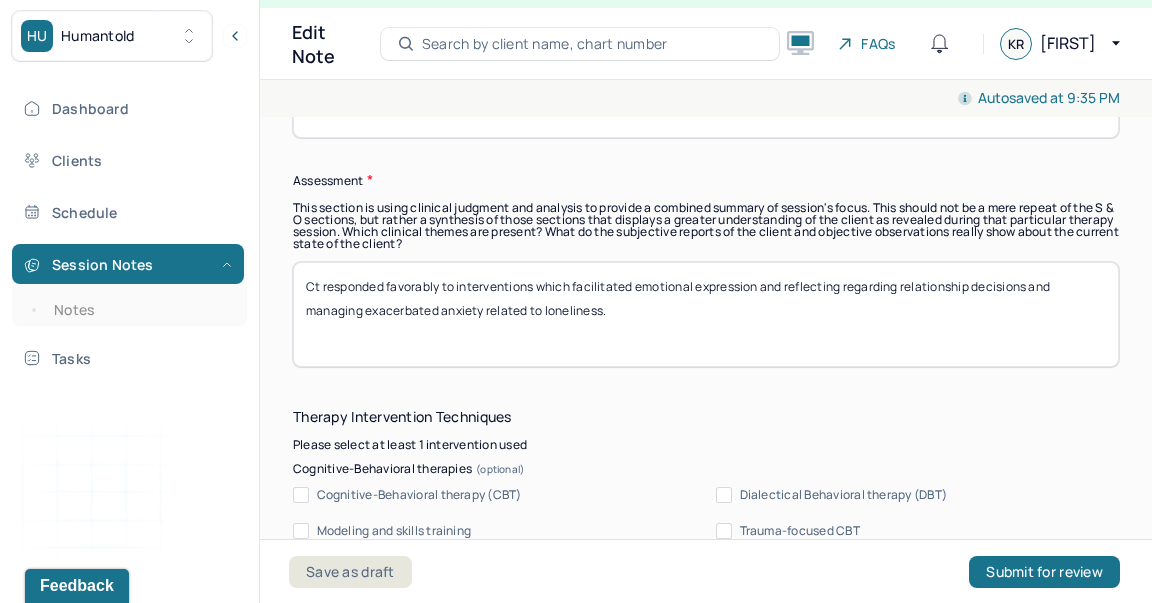 type on "AOx3, friendly, anxious, uneasy. Mood and affect congruent." 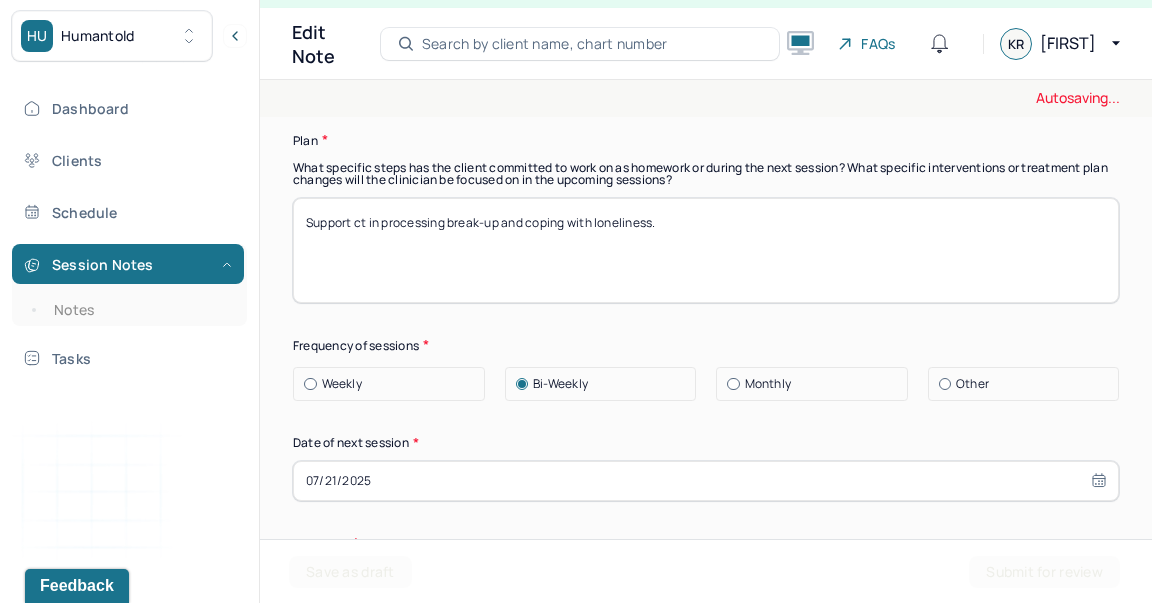 scroll, scrollTop: 2832, scrollLeft: 0, axis: vertical 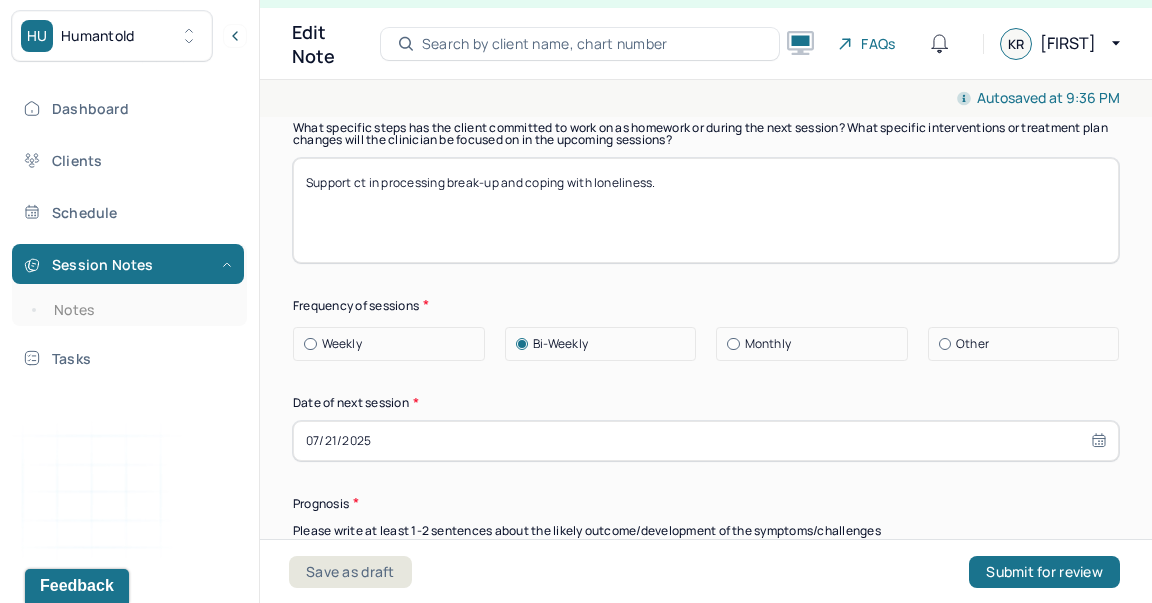 type on "Ct responded favorably to interventions which supported identifying and processing of feelings of shame around sex and male relationships and utilizing nonjudgmental questioning to probe underlying beliefs and experiences that have informed beliefs in past relationships." 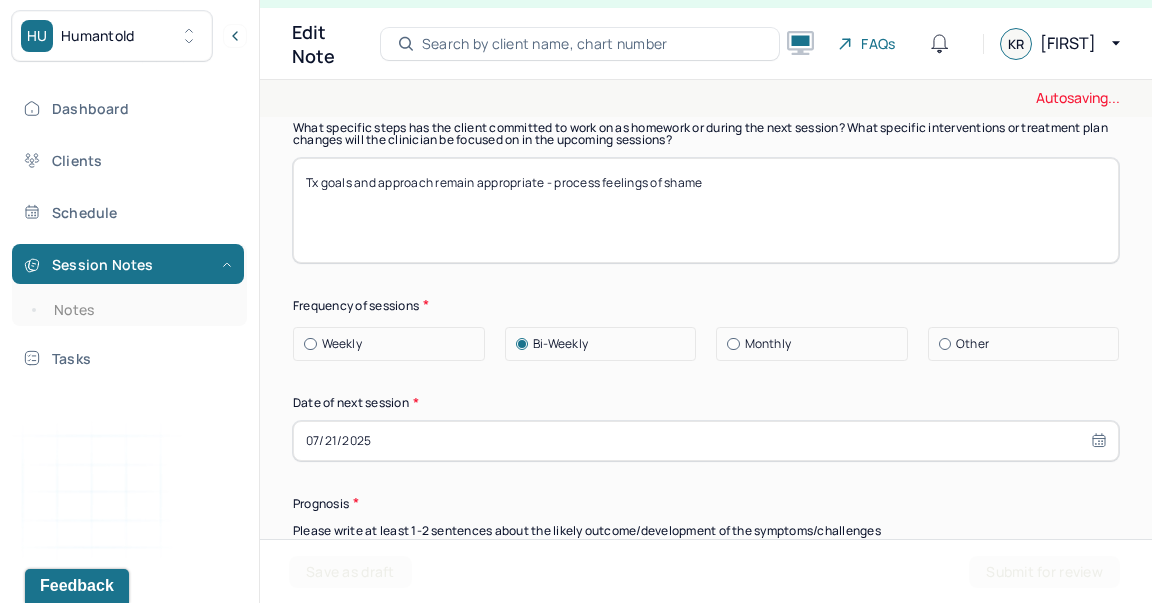 type on "Tx goals and approach remain appropriate - process feelings of shame" 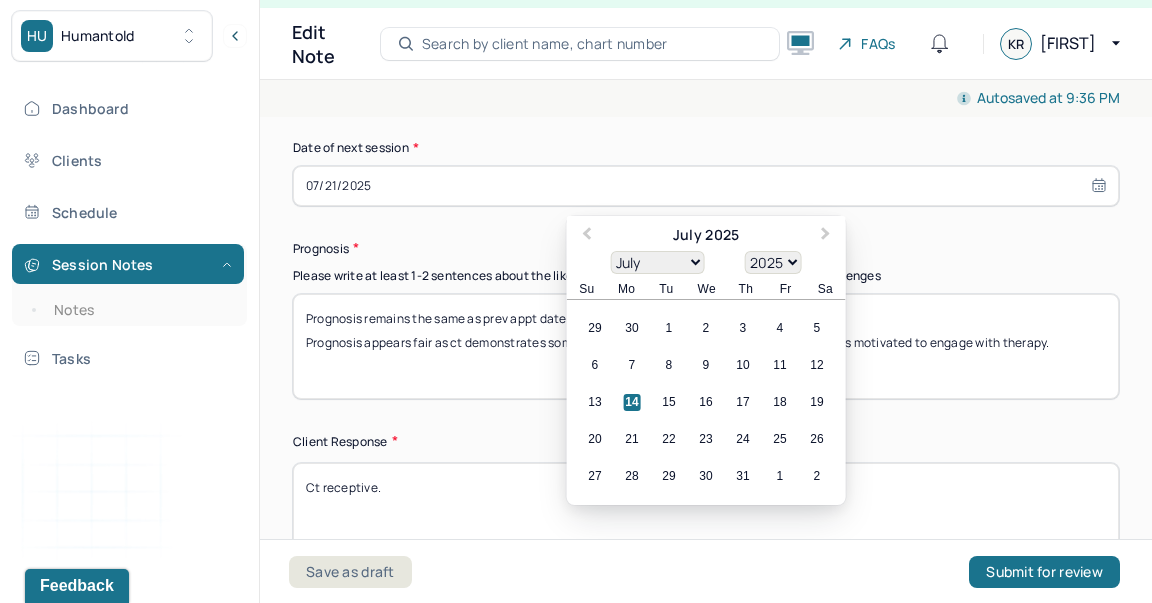 scroll, scrollTop: 3088, scrollLeft: 0, axis: vertical 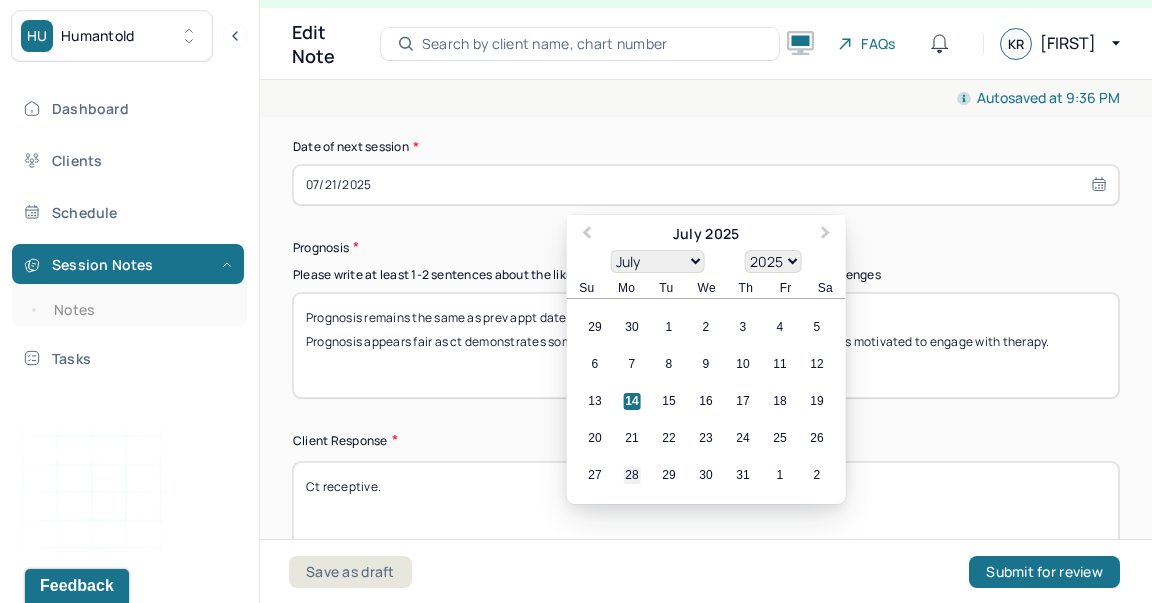 click on "28" at bounding box center [632, 475] 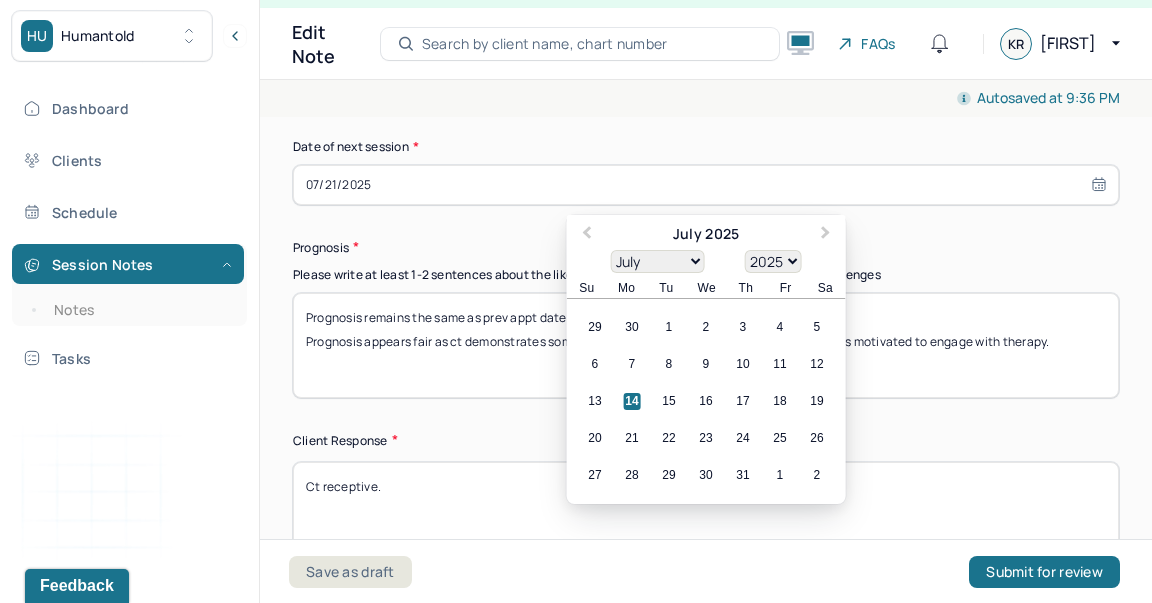 type on "07/28/2025" 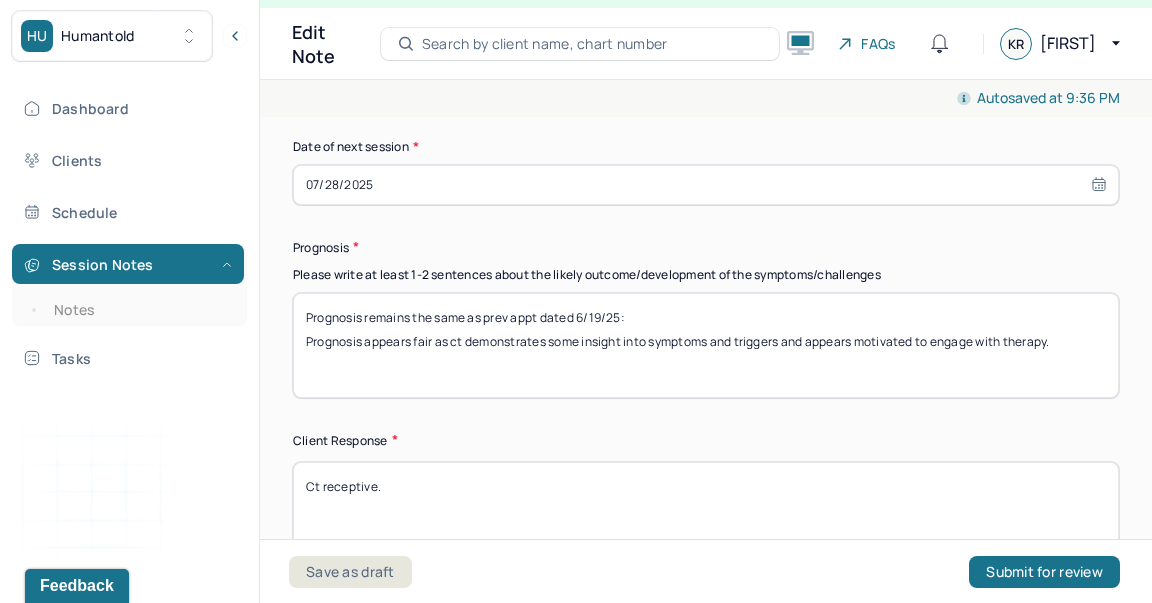 click on "Prognosis remains the same as prev appt dated 6/19/25:
Prognosis appears fair as ct demonstrates some insight into symptoms and triggers and appears motivated to engage with therapy." at bounding box center (706, 345) 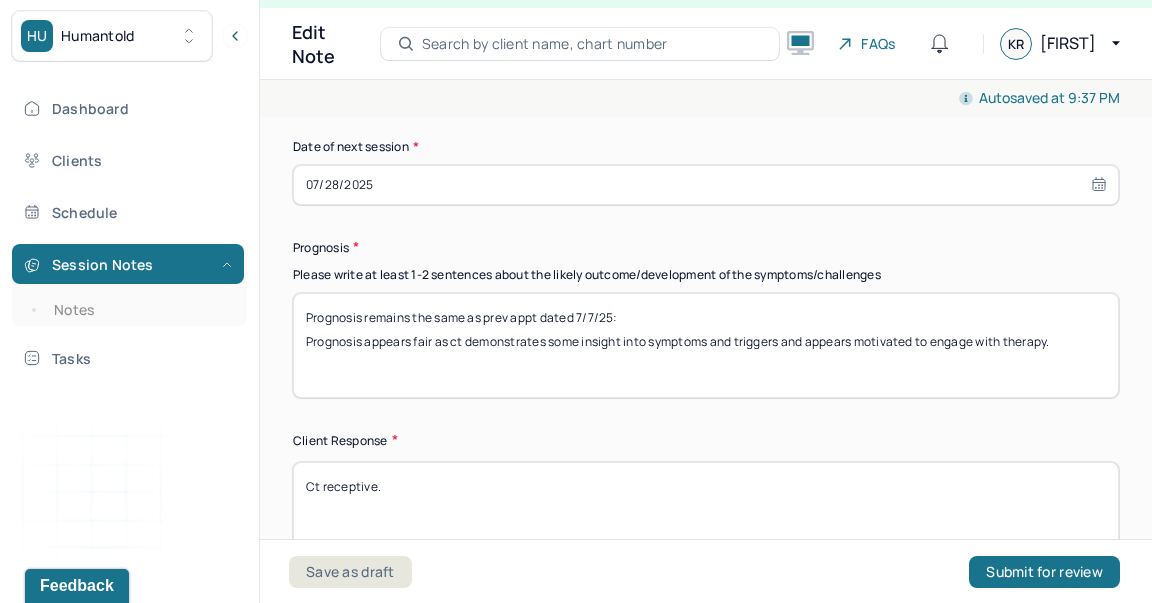 scroll, scrollTop: 3282, scrollLeft: 0, axis: vertical 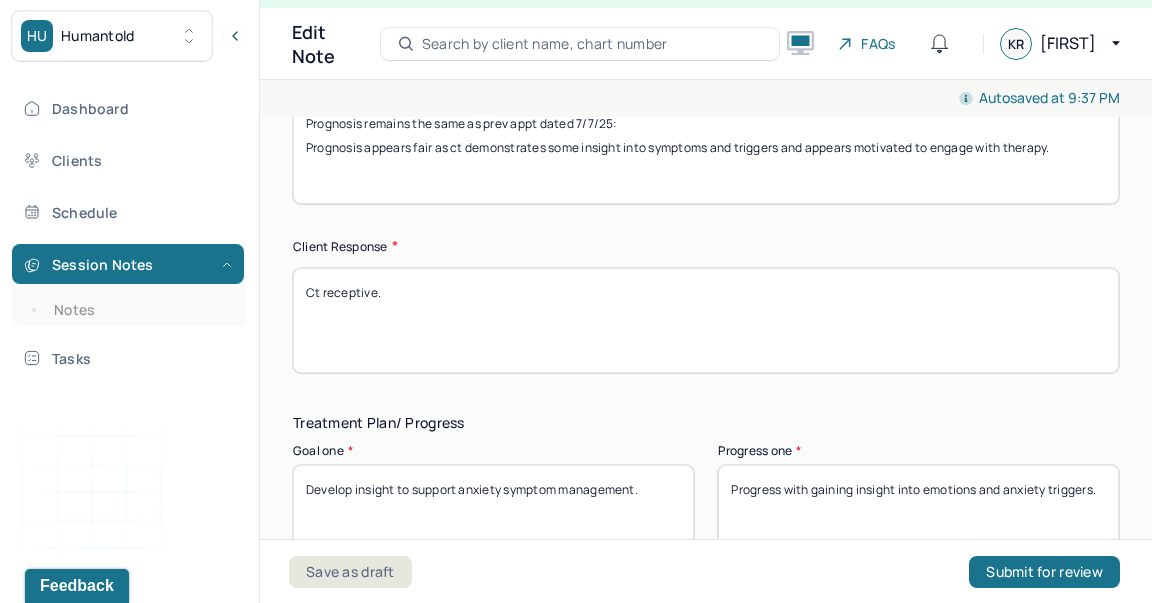type on "Prognosis remains the same as prev appt dated 7/7/25:
Prognosis appears fair as ct demonstrates some insight into symptoms and triggers and appears motivated to engage with therapy." 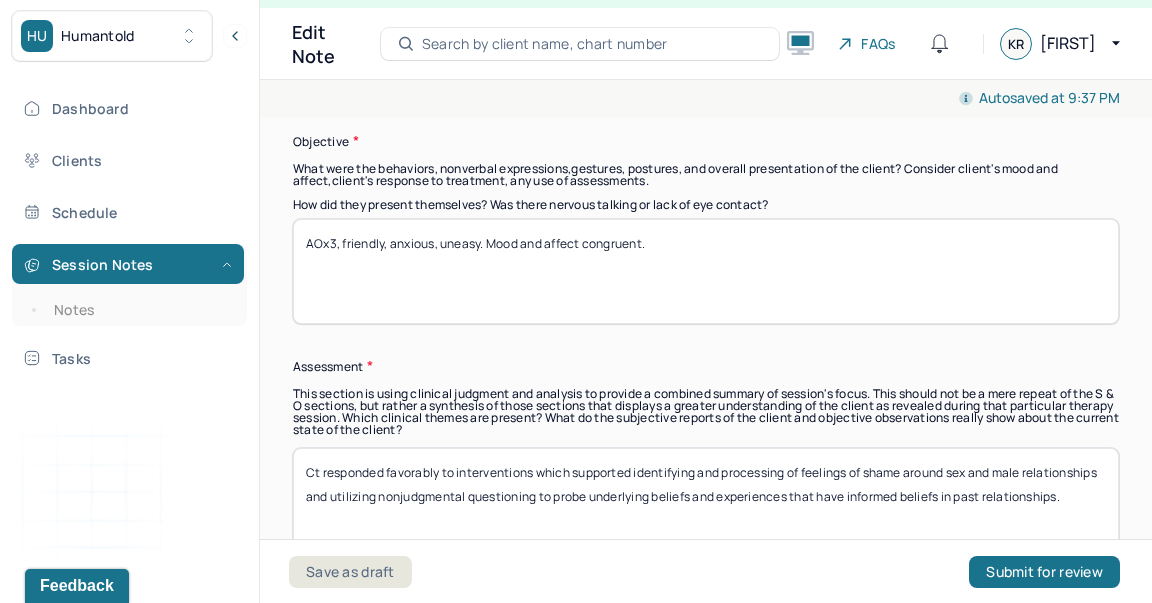 scroll, scrollTop: 1646, scrollLeft: 0, axis: vertical 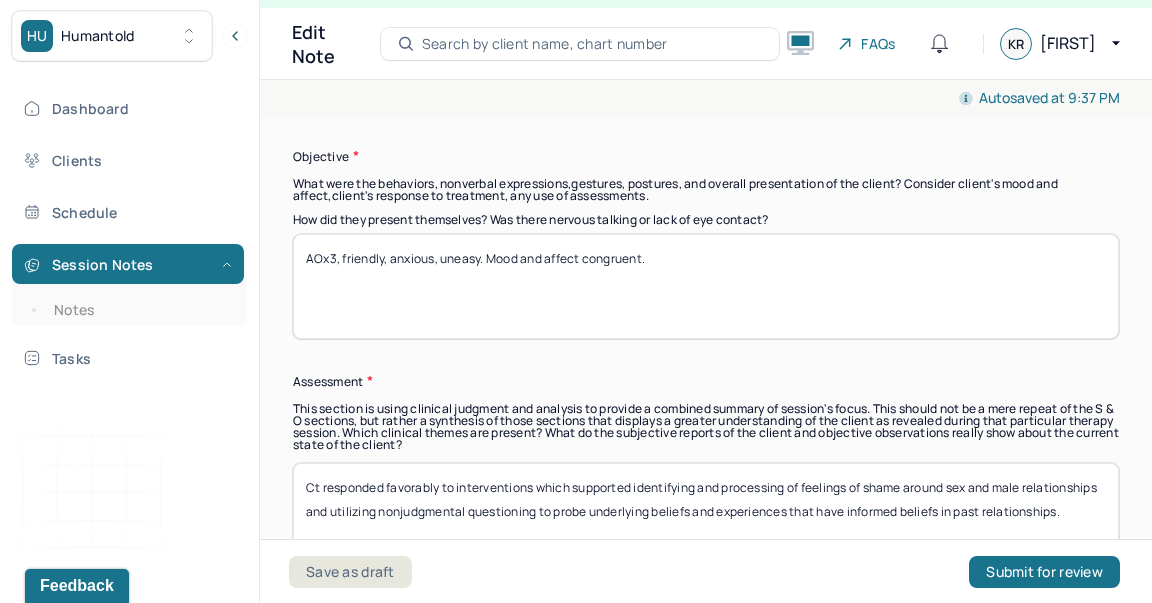 type on "Ct was engaged throughout" 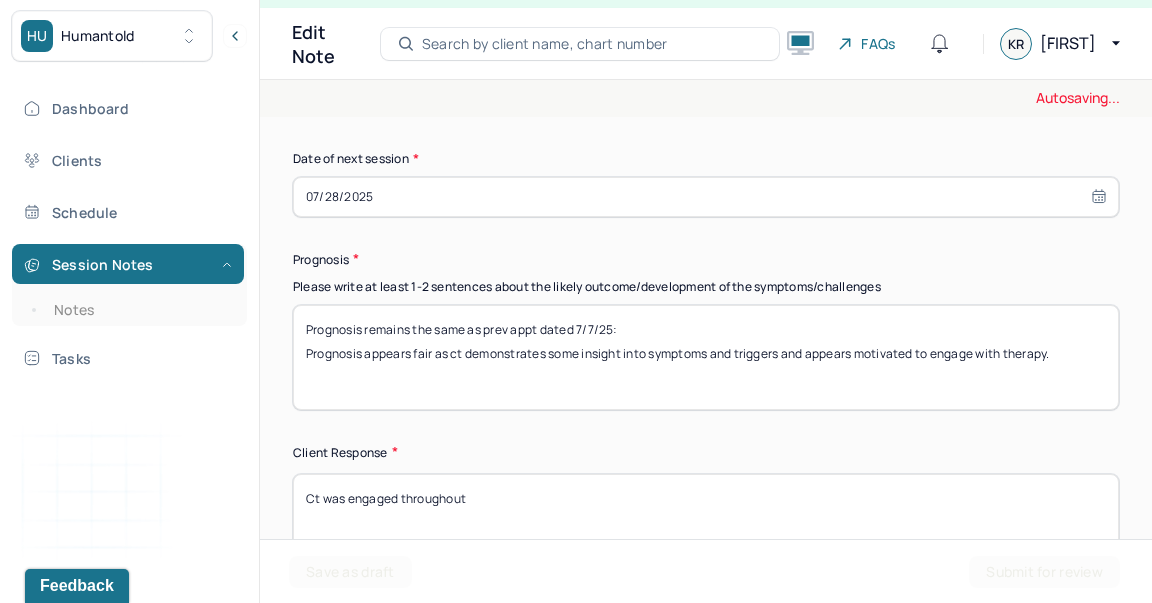 scroll, scrollTop: 3097, scrollLeft: 0, axis: vertical 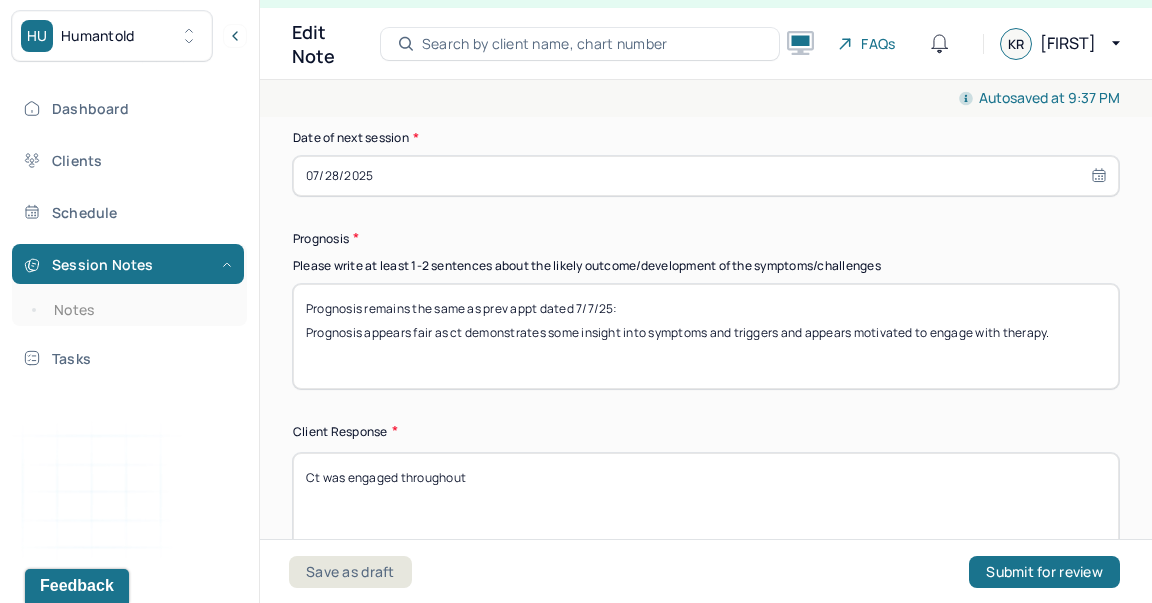 type on "AOx3, friendly, anxious, vulnerable. Mood and affect congruent." 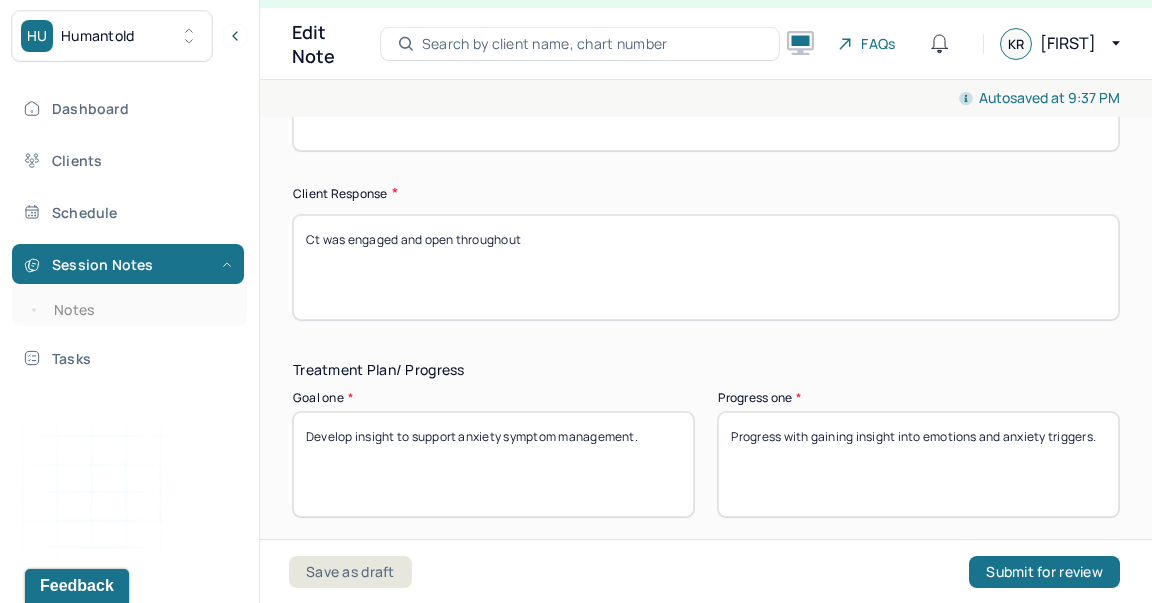 scroll, scrollTop: 3356, scrollLeft: 0, axis: vertical 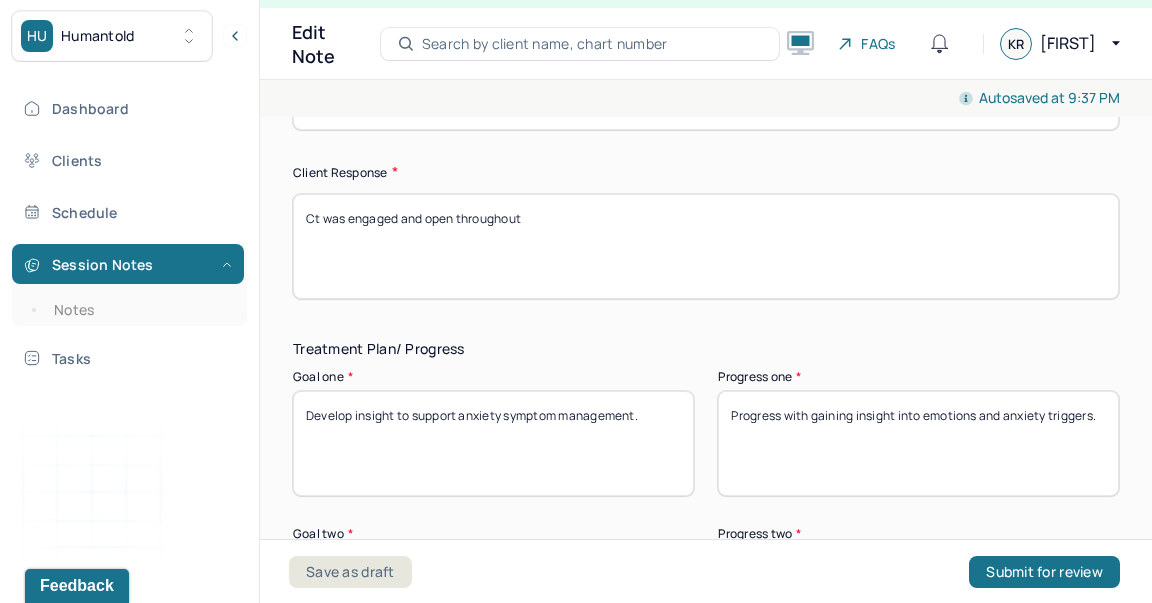 type on "Ct was engaged and open throughout" 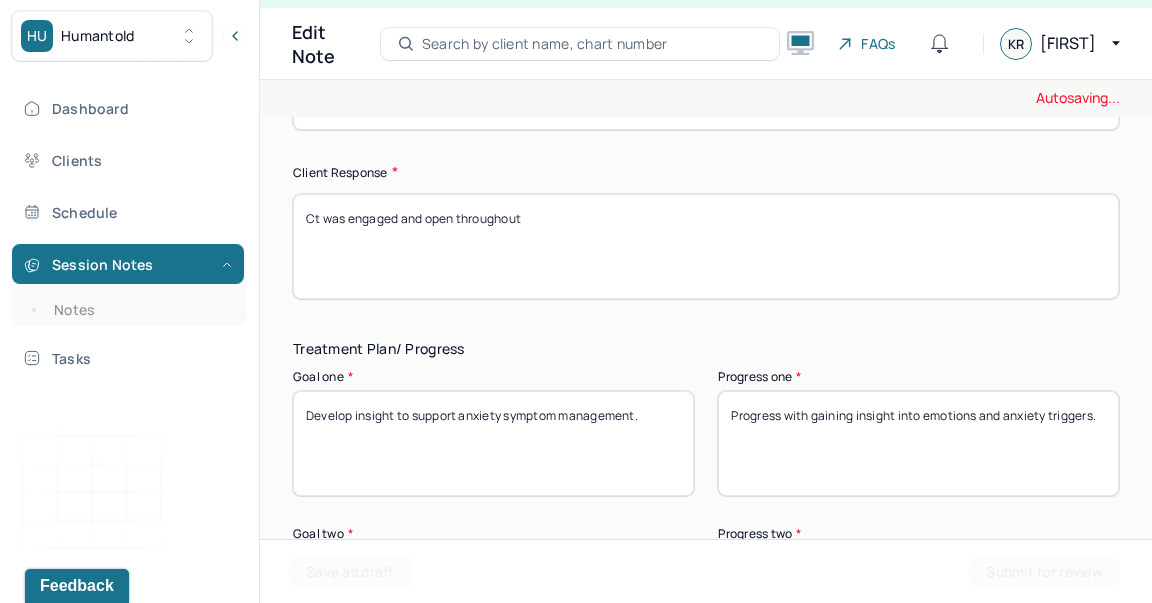 click on "Progress with gaining insight into emotions and anxiety triggers." at bounding box center [918, 443] 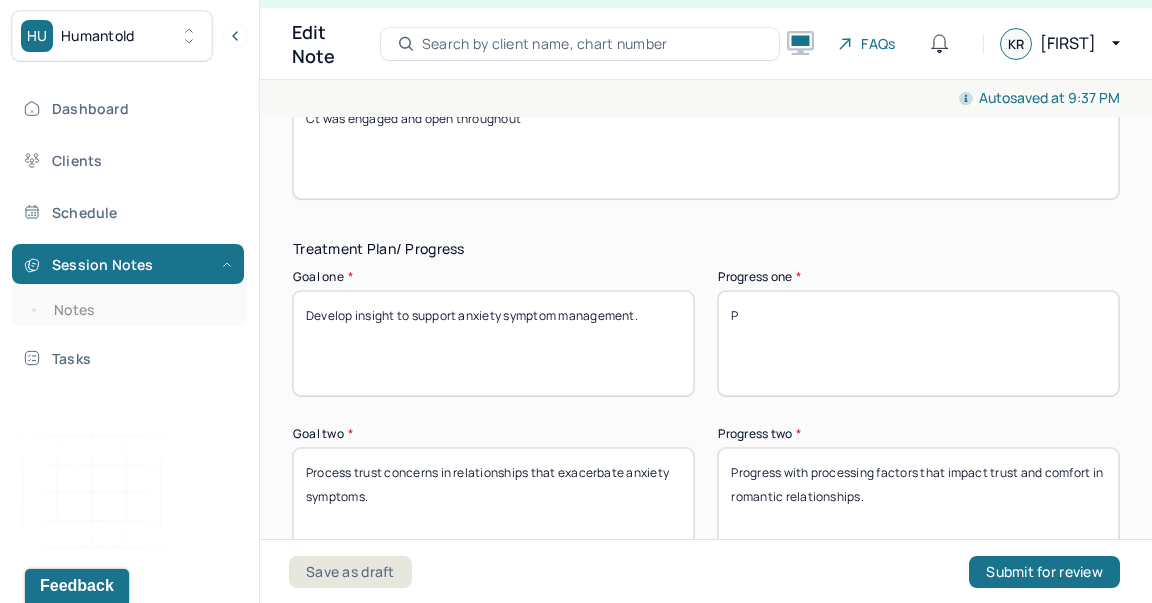 scroll, scrollTop: 3463, scrollLeft: 0, axis: vertical 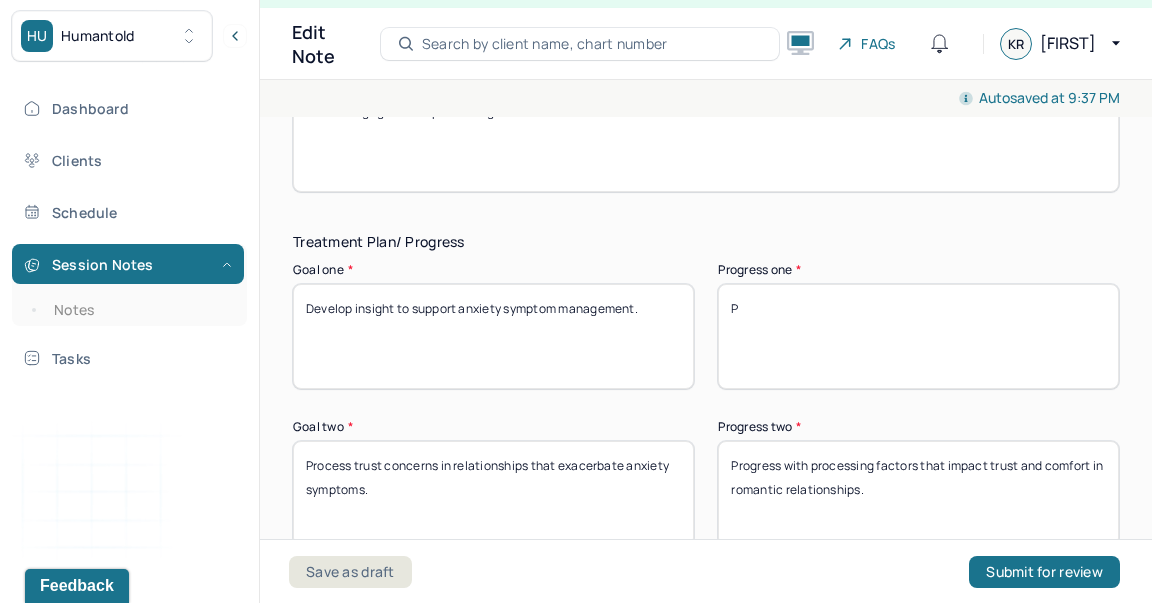 type on "P" 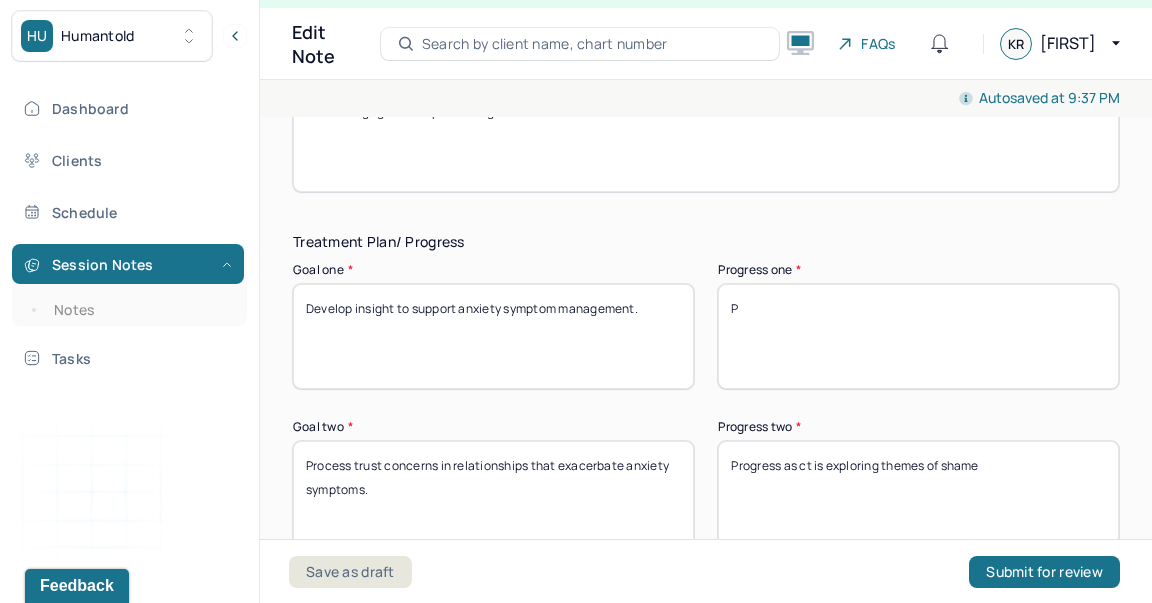 type on "Progress as ct is exploring themes of shame" 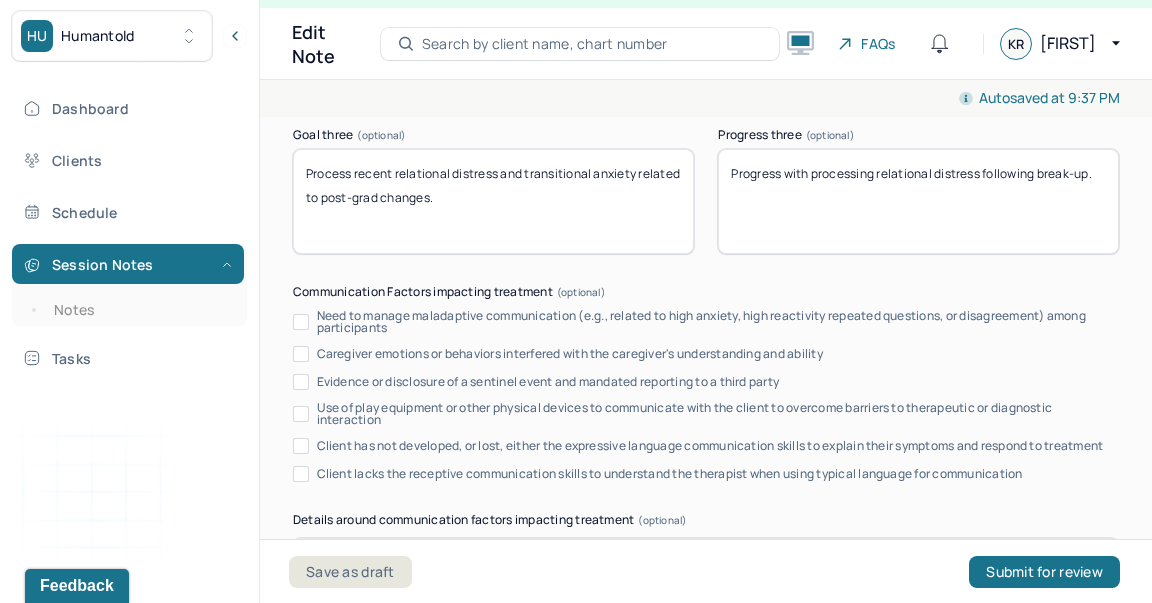 scroll, scrollTop: 3908, scrollLeft: 0, axis: vertical 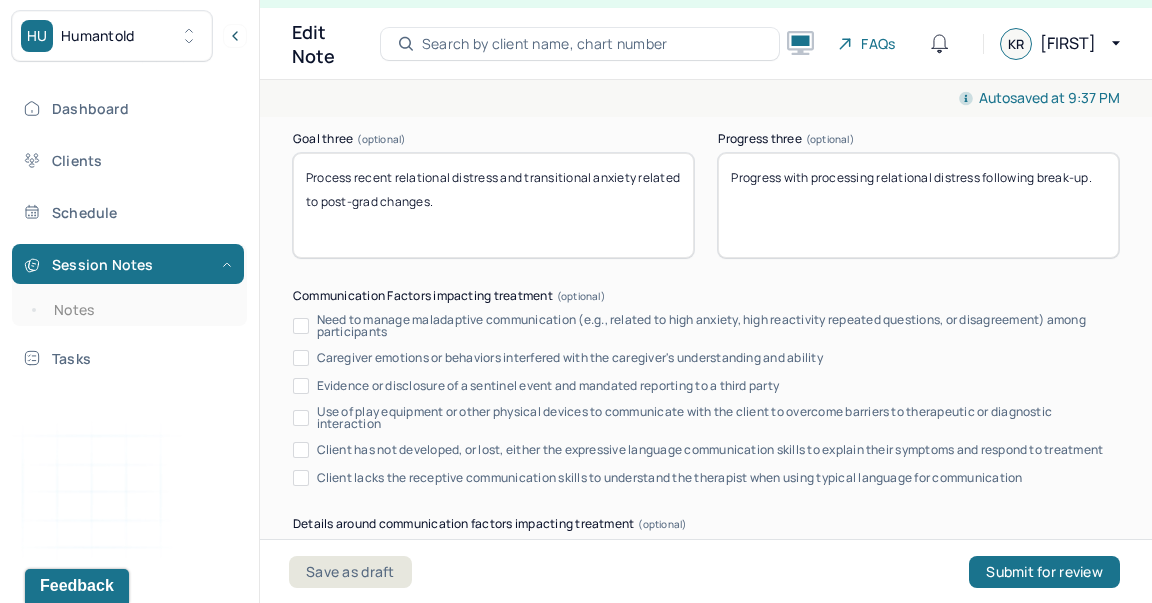 type on "Progress with insight into relational patterns that trigger anxiety" 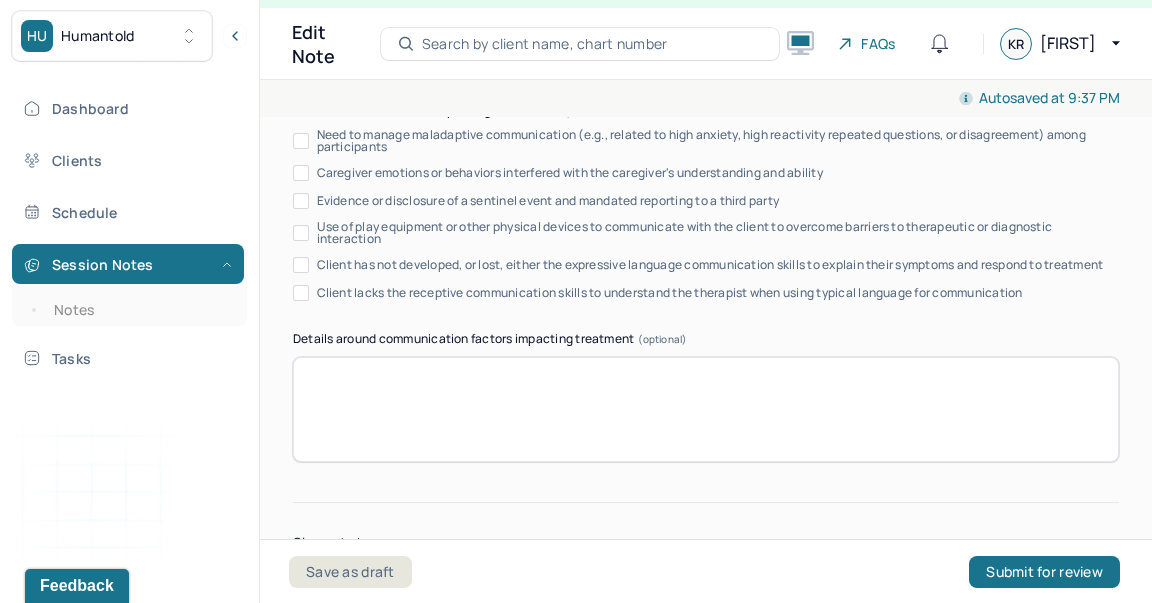 scroll, scrollTop: 4296, scrollLeft: 0, axis: vertical 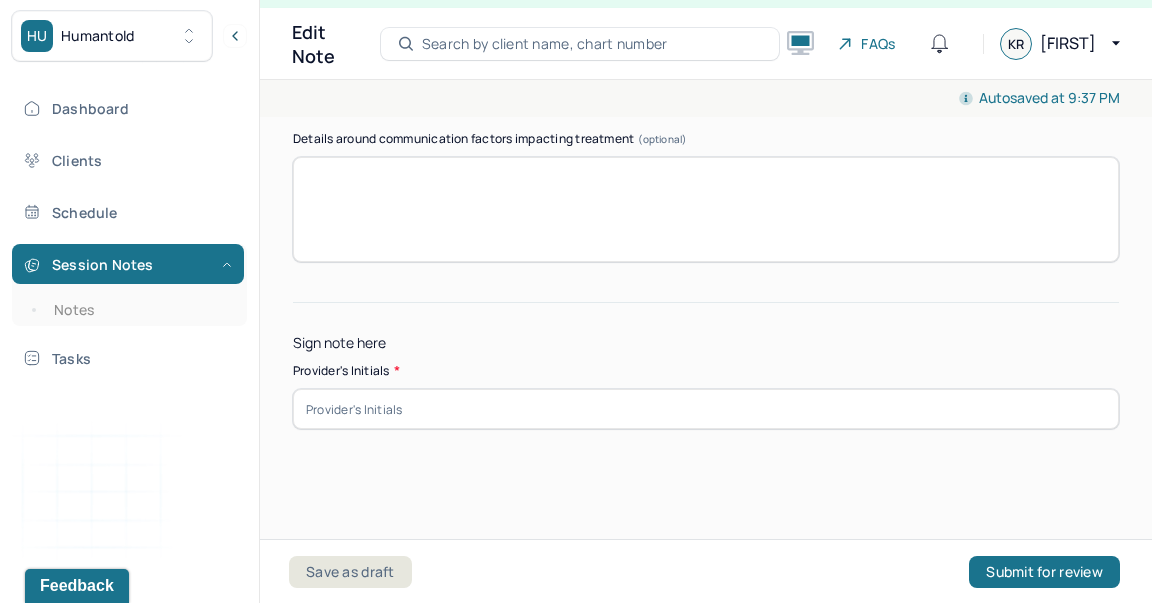 type on "Progress with continuing to process breakup and new relationships" 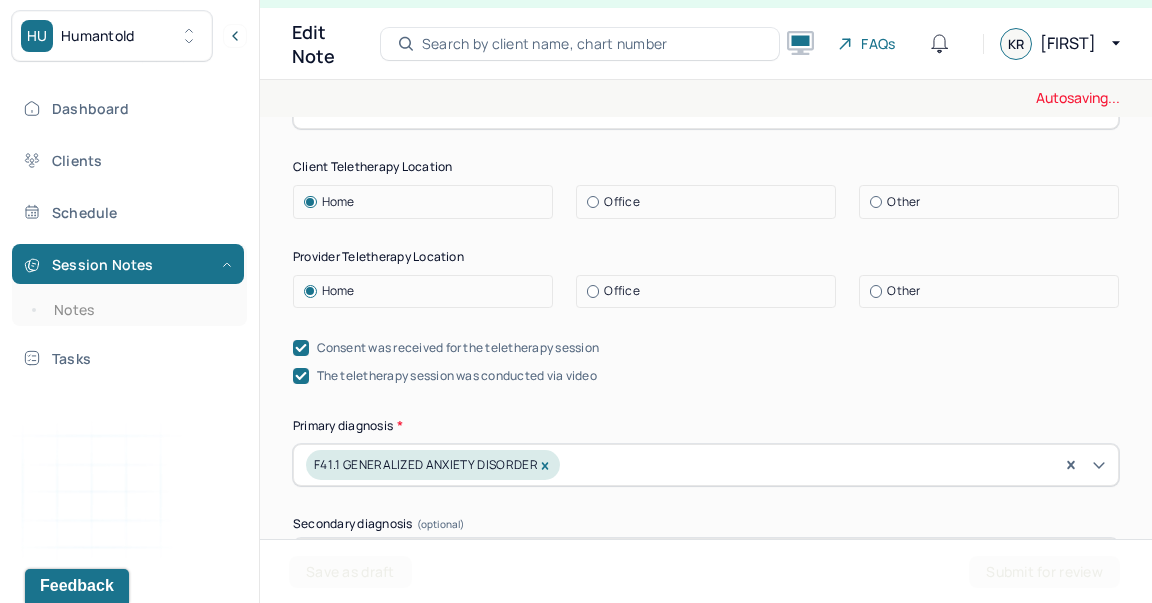 scroll, scrollTop: 0, scrollLeft: 0, axis: both 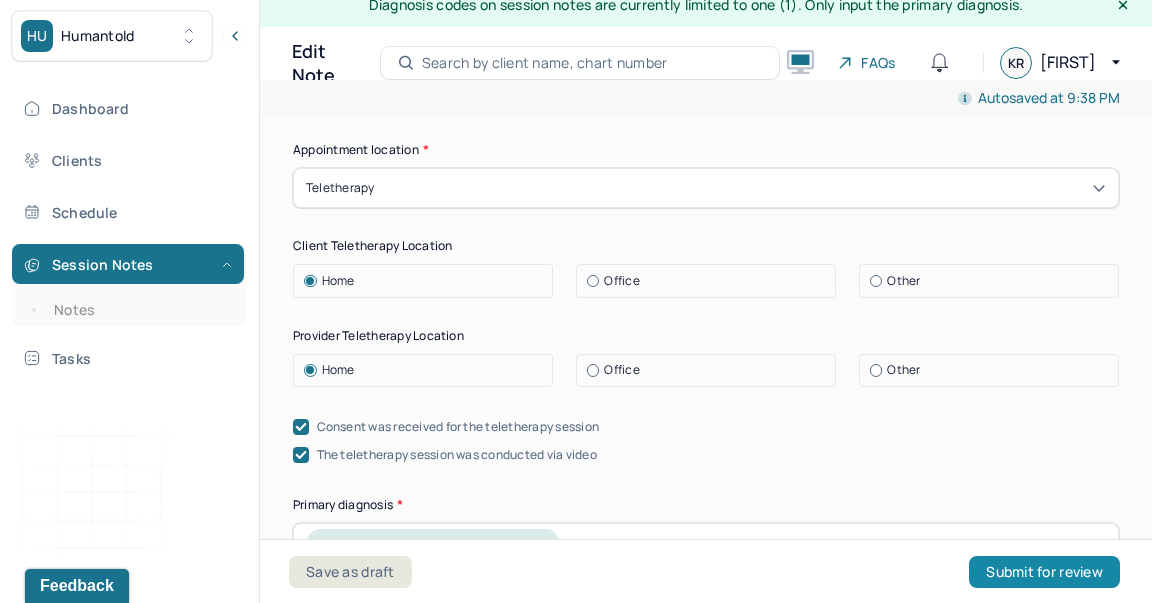 type on "KR" 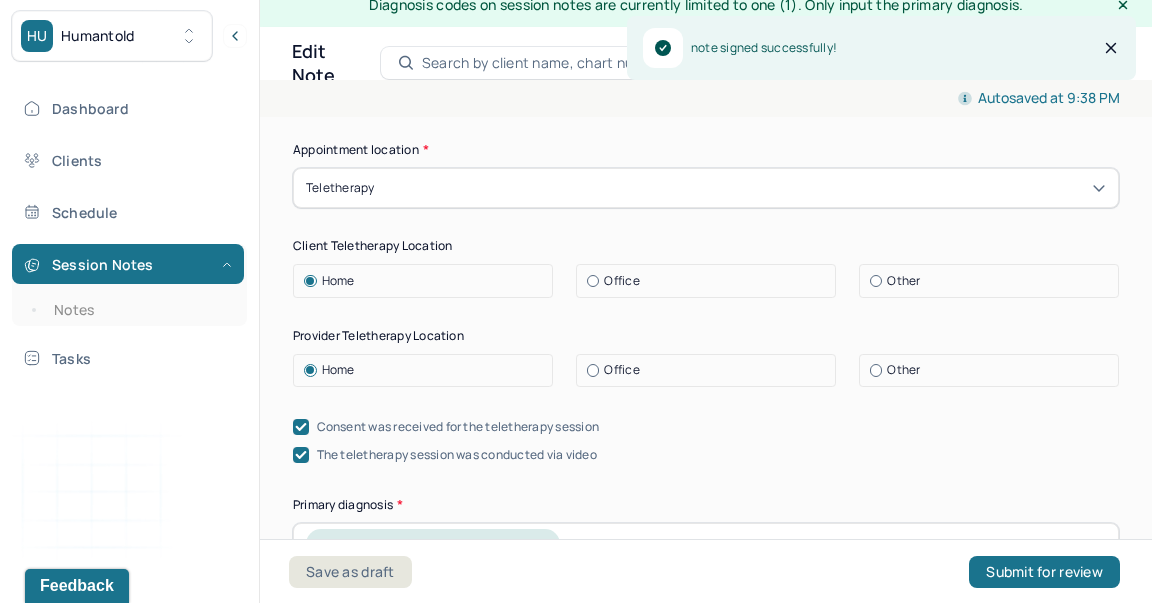 scroll, scrollTop: 0, scrollLeft: 0, axis: both 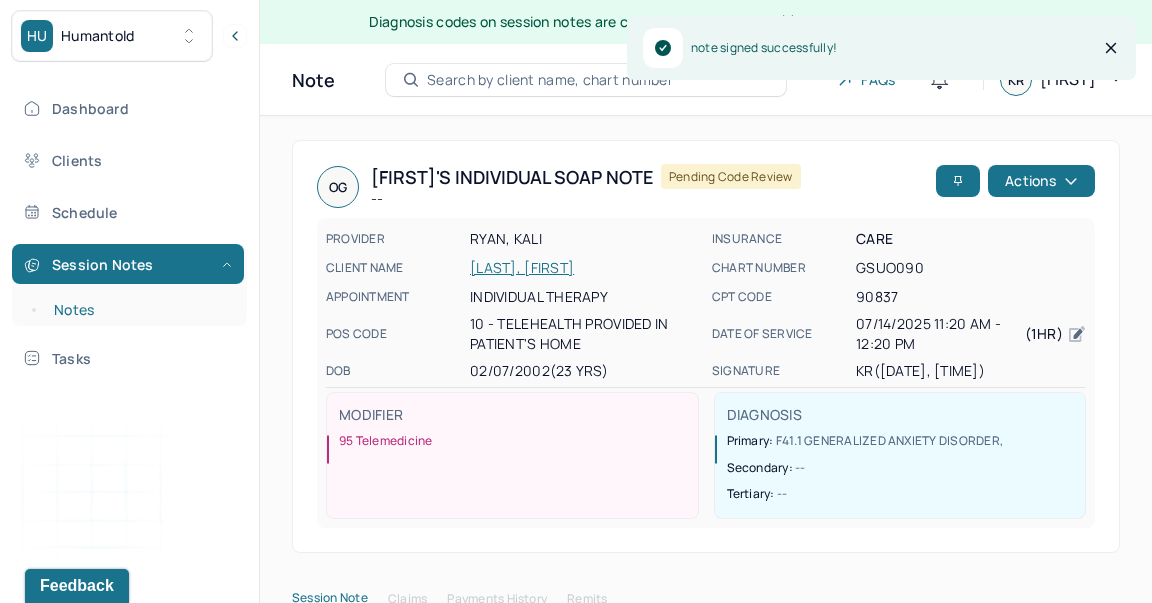 click on "Notes" at bounding box center [139, 310] 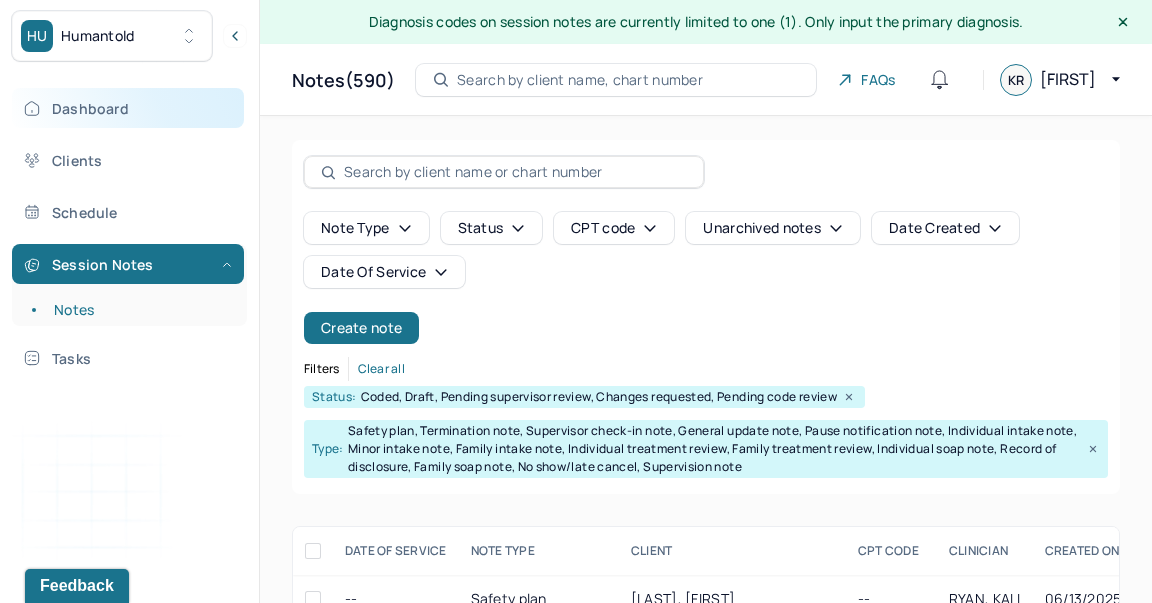 click on "Dashboard" at bounding box center (128, 108) 